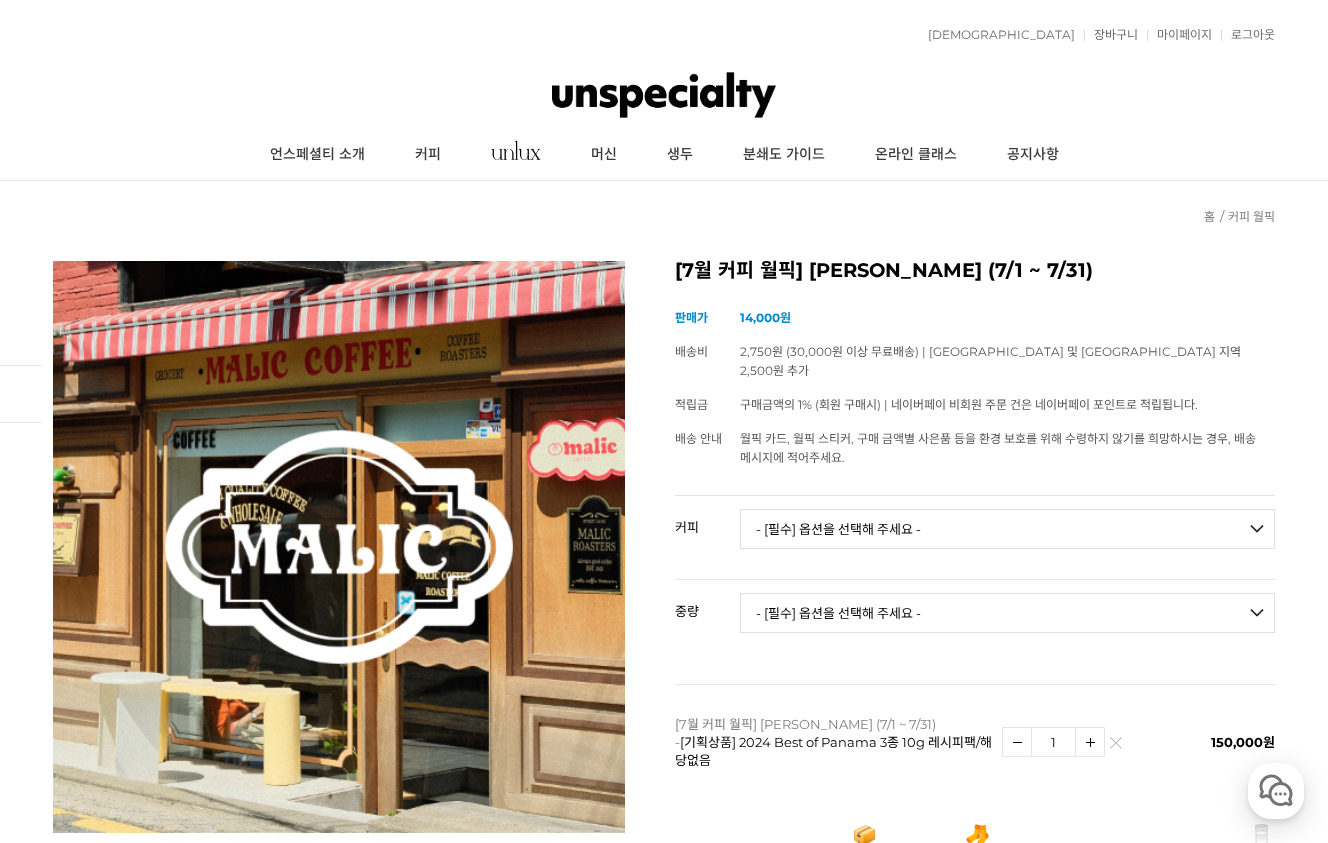 scroll, scrollTop: 189, scrollLeft: 0, axis: vertical 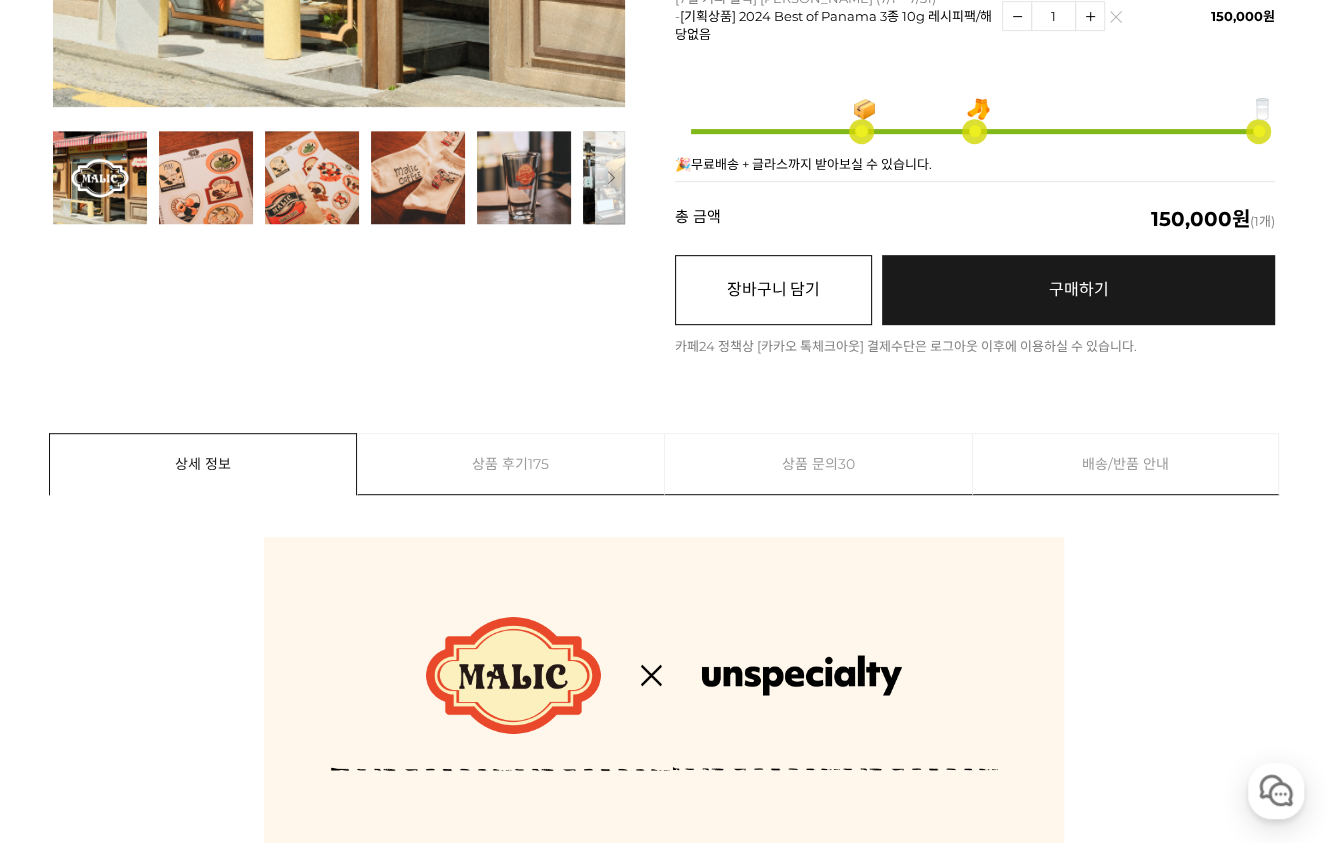 click on "장바구니 담기" at bounding box center (773, 290) 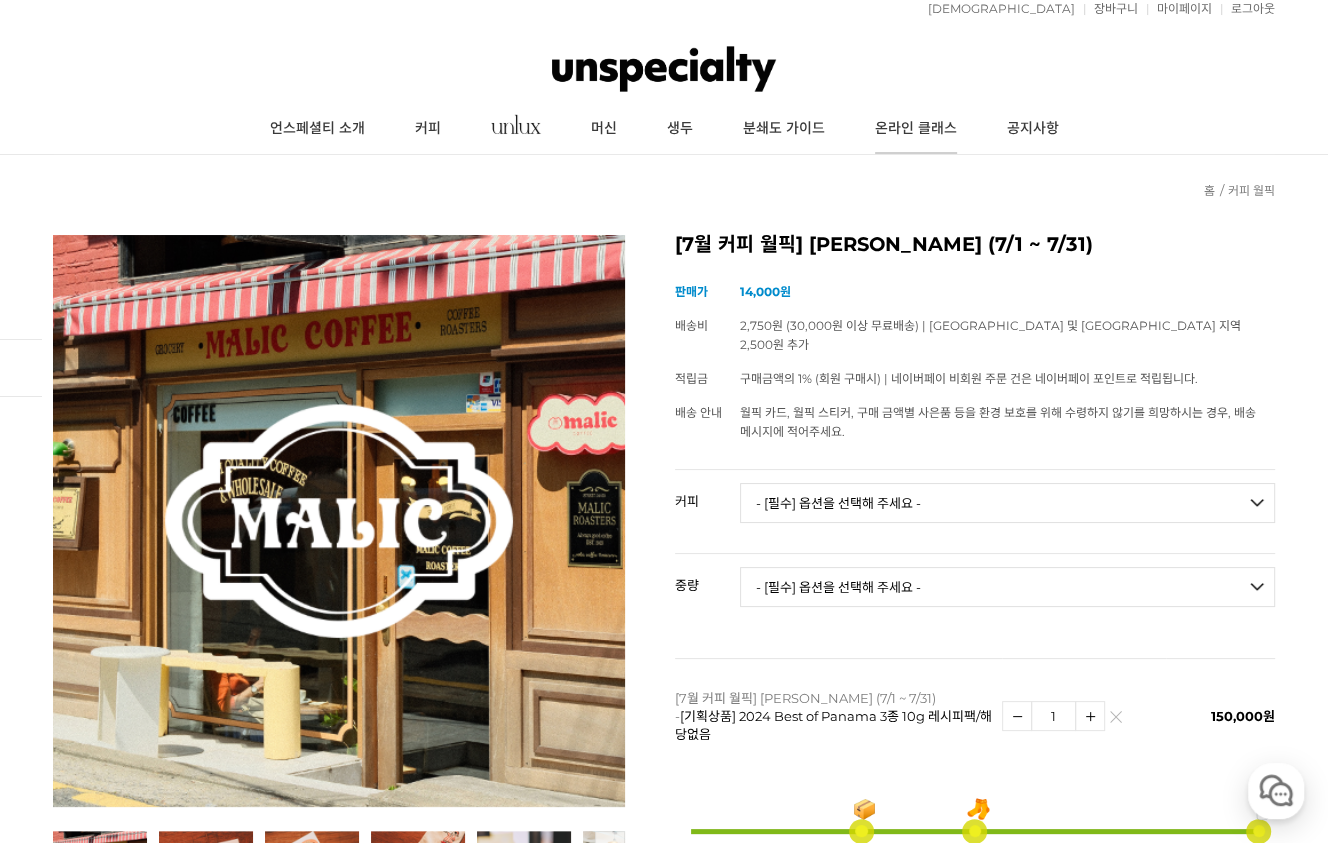 scroll, scrollTop: 0, scrollLeft: 0, axis: both 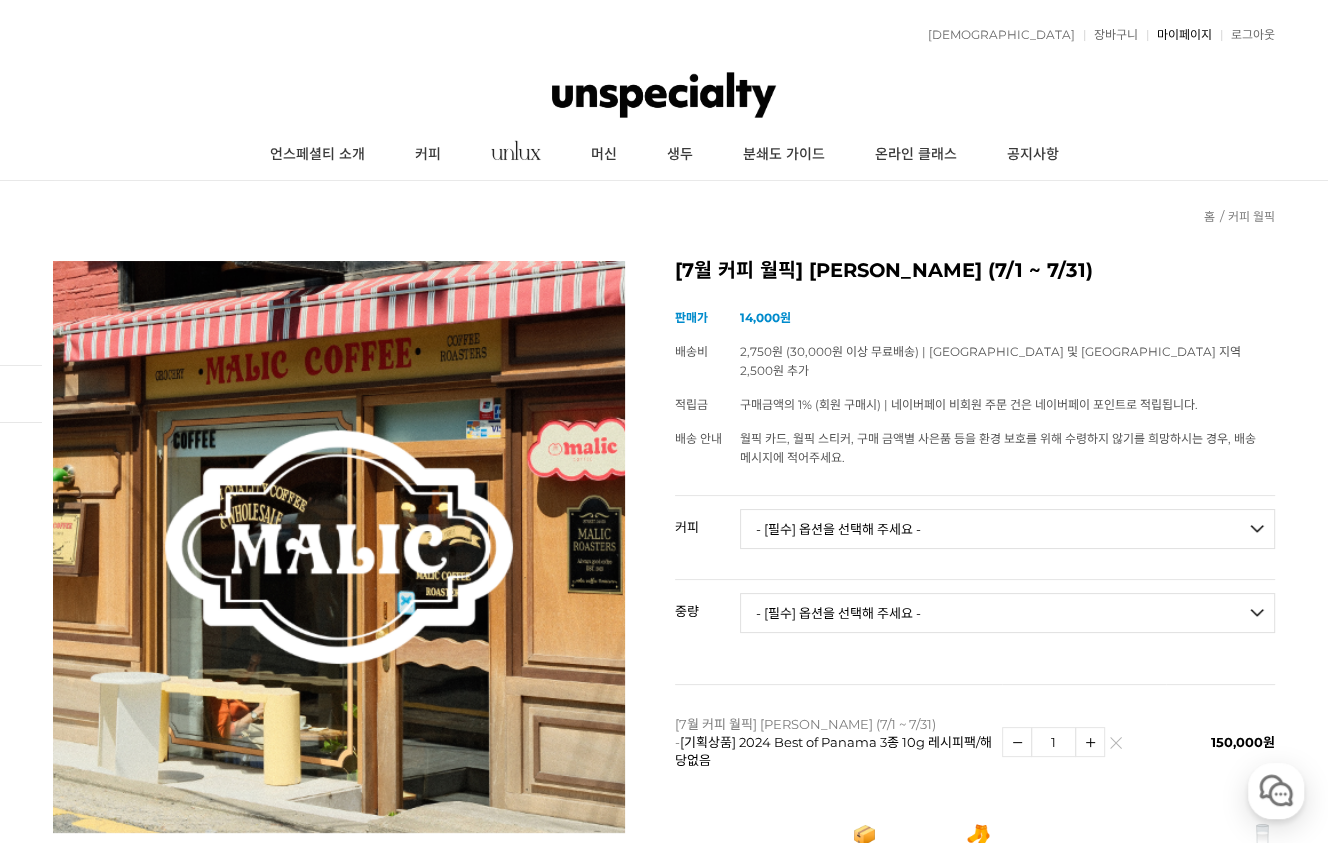 click on "마이페이지" at bounding box center (1179, 35) 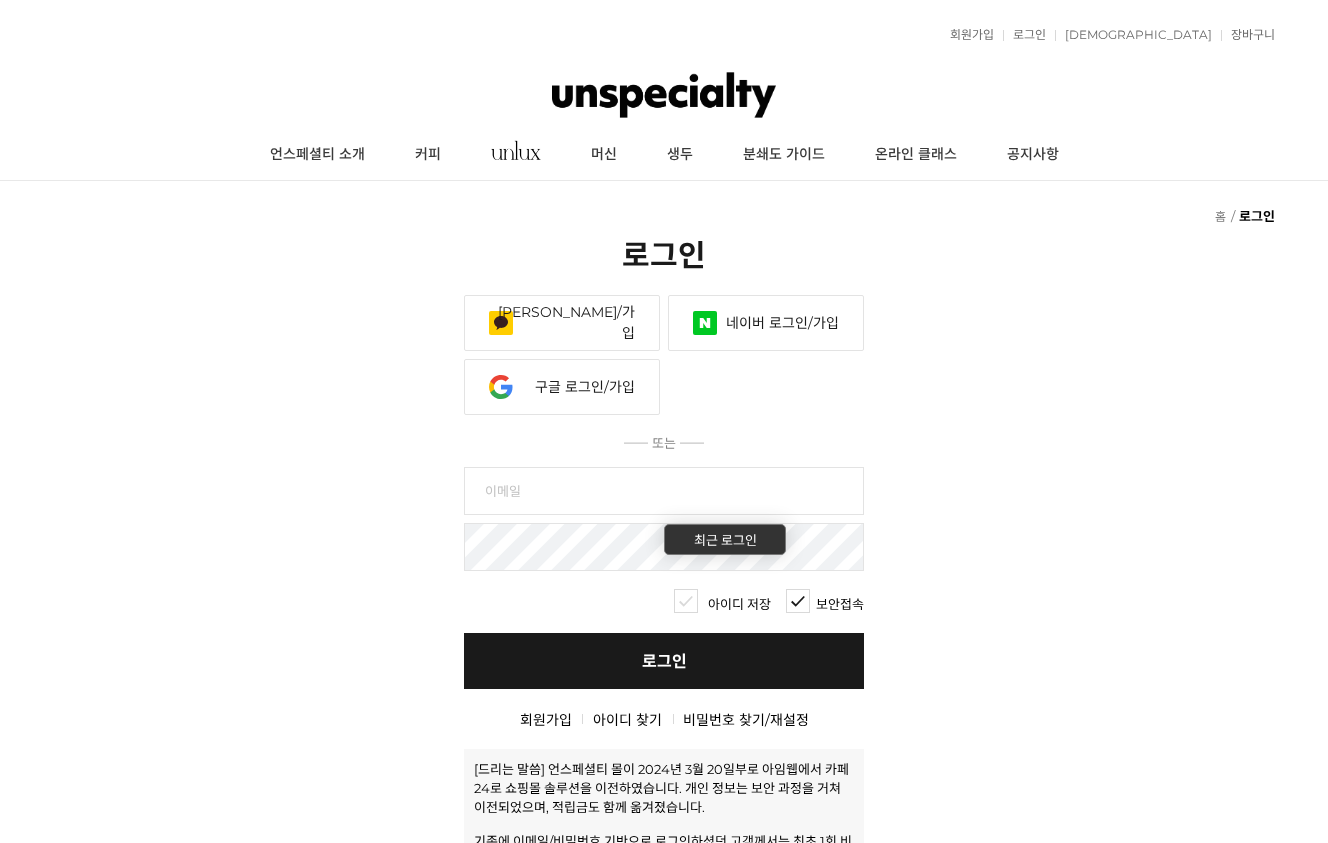 scroll, scrollTop: 0, scrollLeft: 0, axis: both 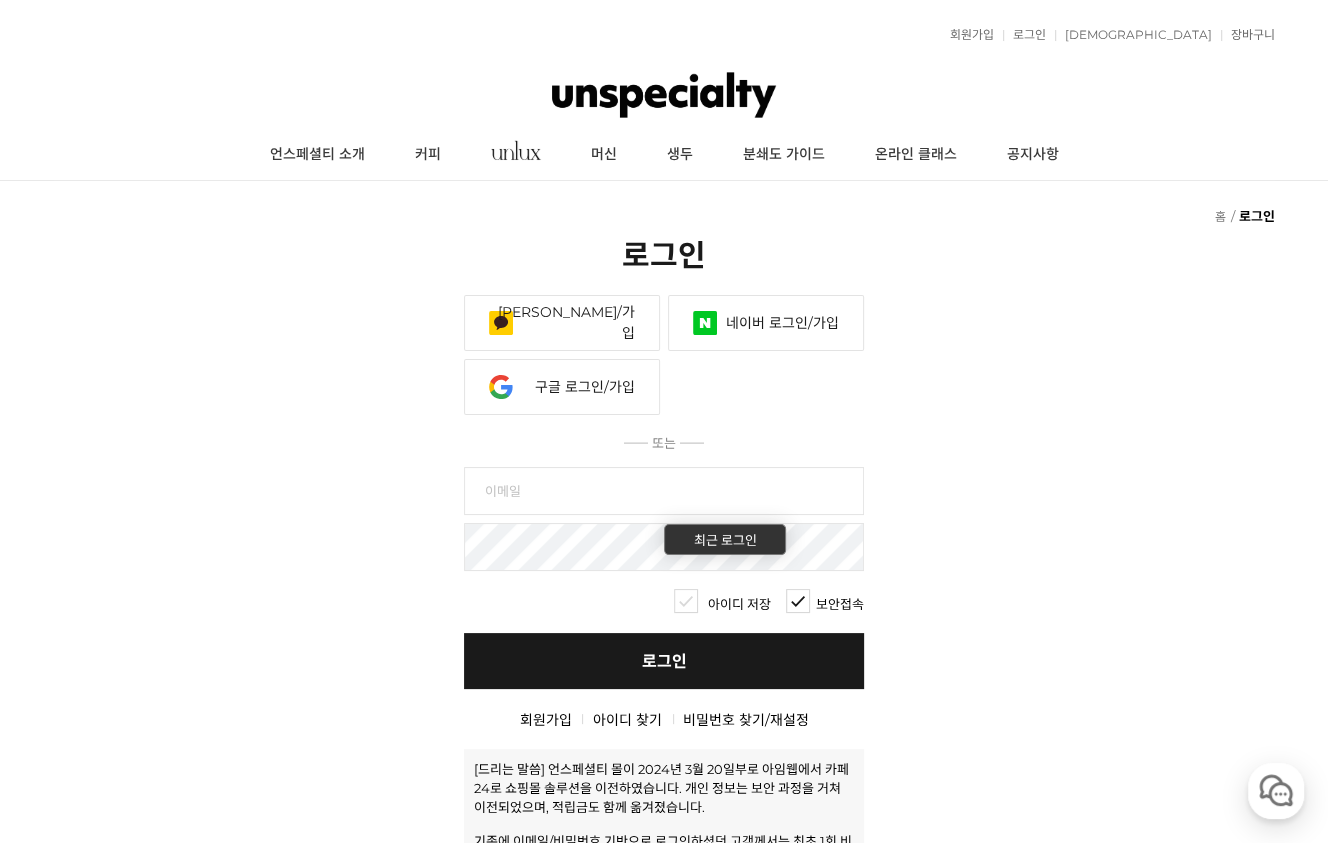 type on "flexjung@naver.com" 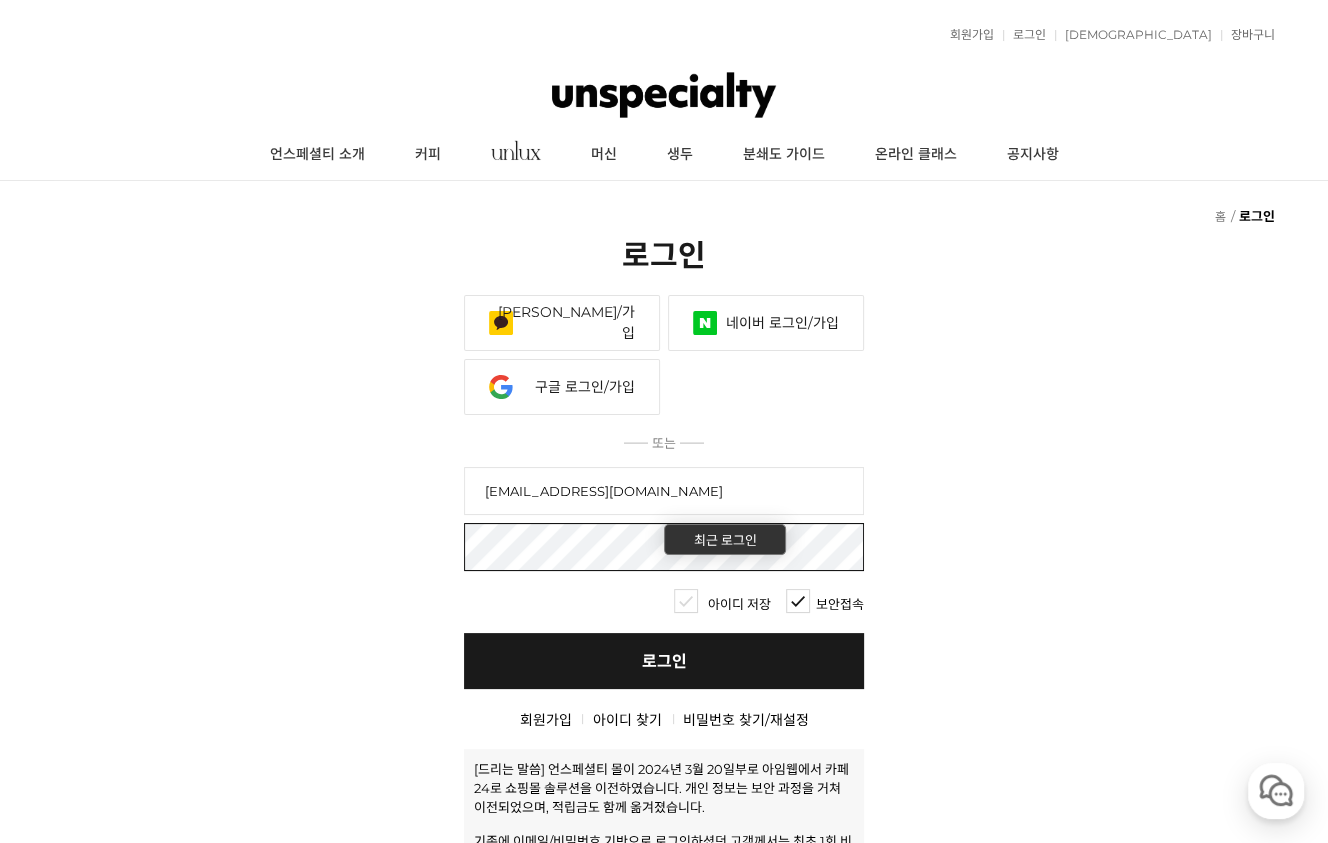 type on "flexjung@naver.com" 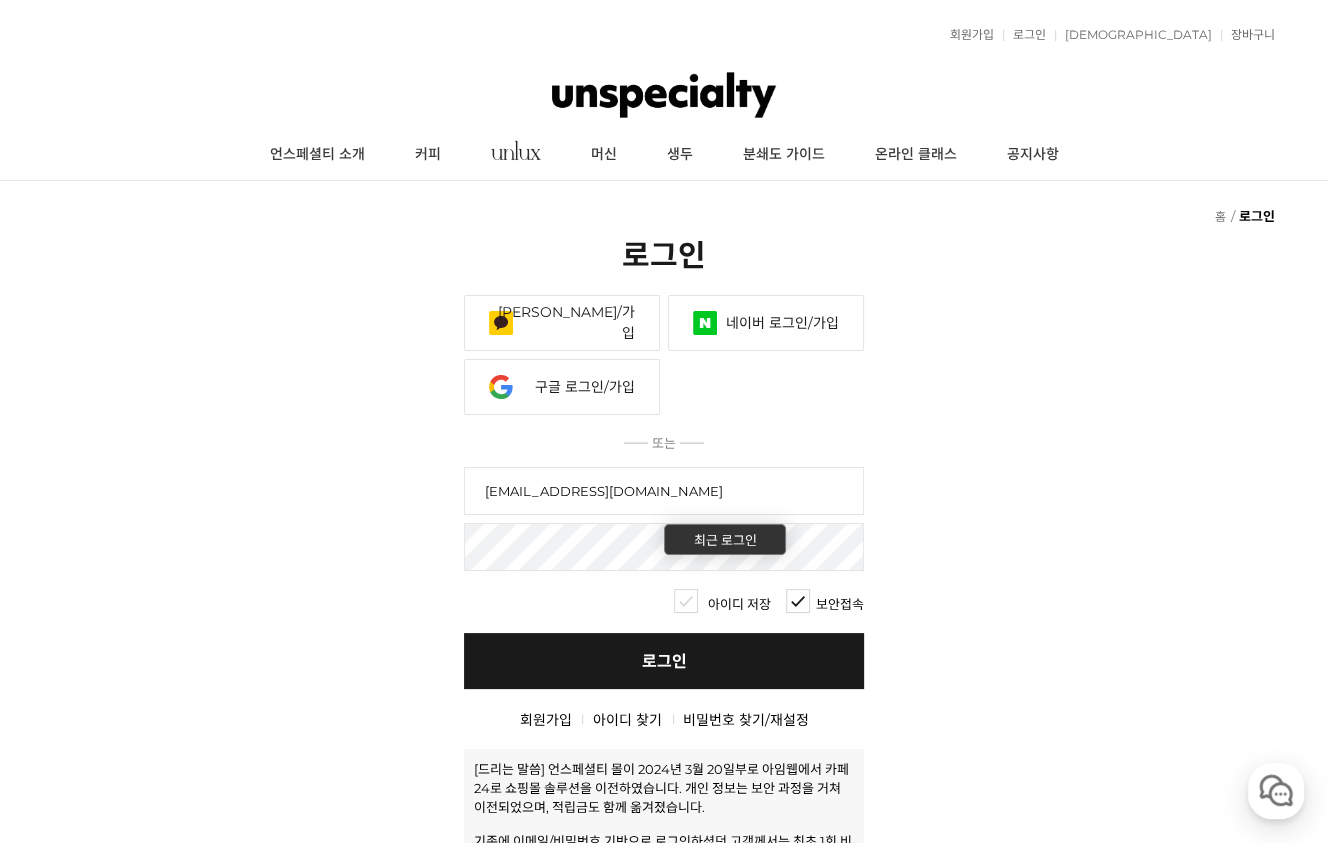 click on "로그인" at bounding box center (664, 661) 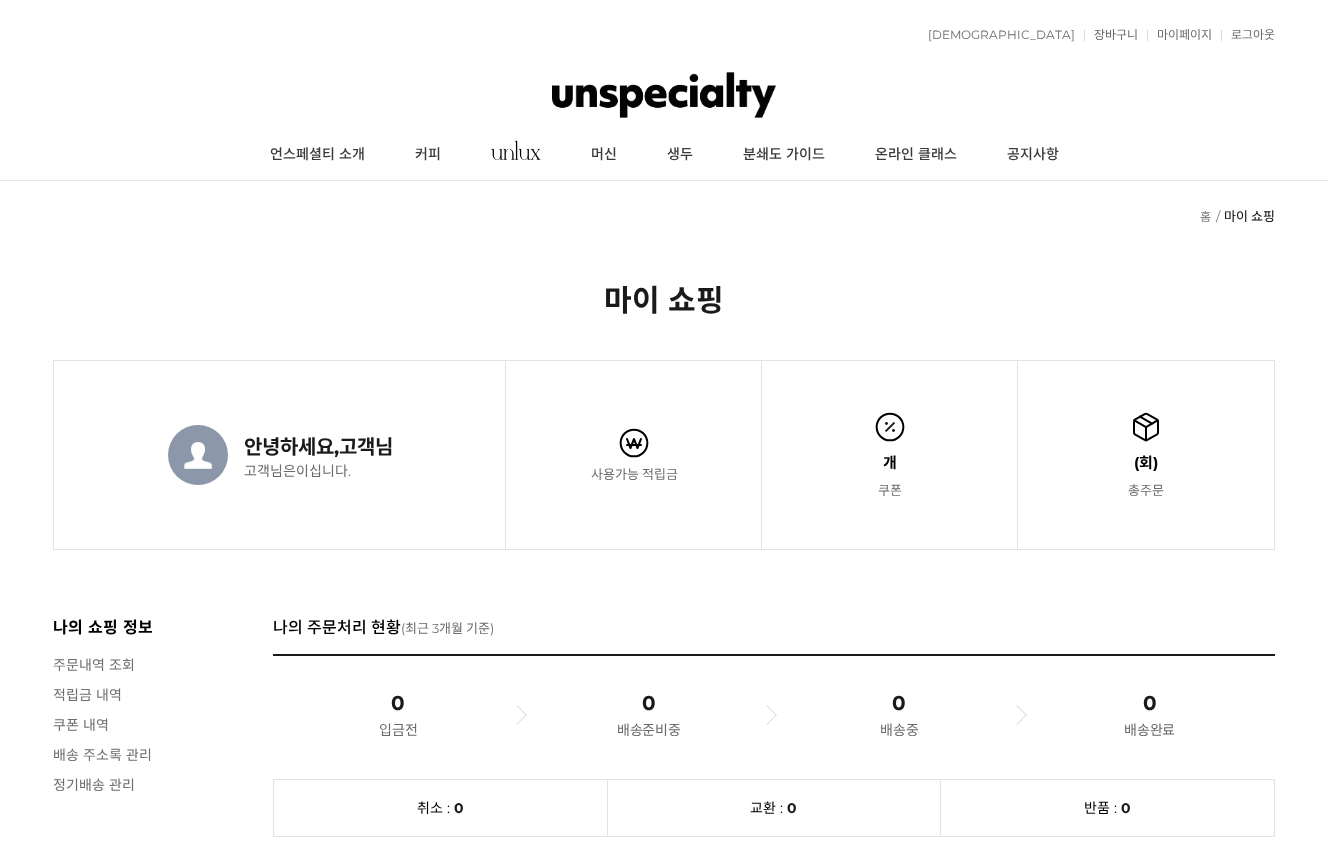 scroll, scrollTop: 0, scrollLeft: 0, axis: both 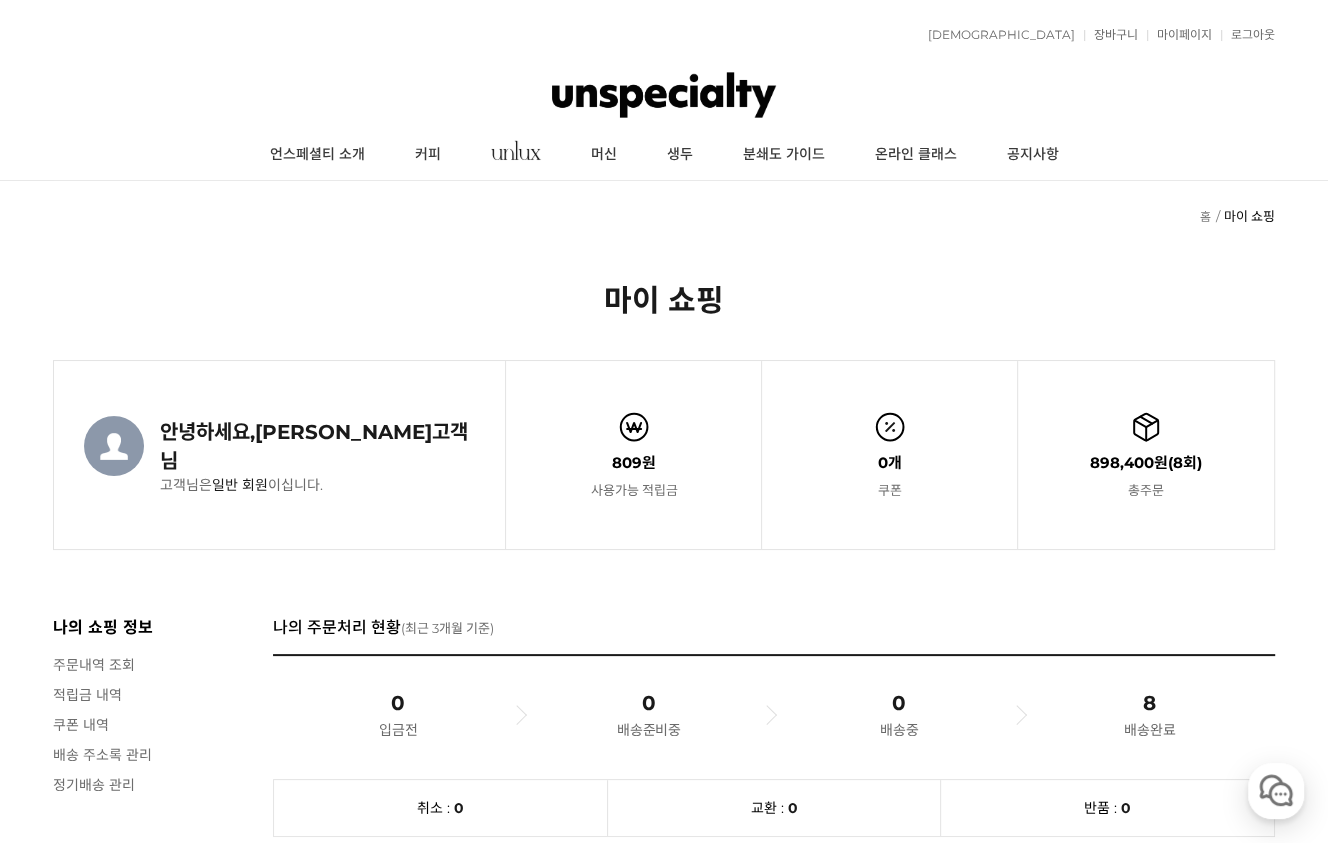 click on "적립금  809원
예치금
쿠폰  0
관심상품
장바구니  1개 ( 300,000원 )
주문조회
장바구니
내정보수정
마이페이지
최근본상품
로그아웃
고객센터
공지사항
상품 후기
상품 Q&A
월피커 게시판" at bounding box center (664, 35) 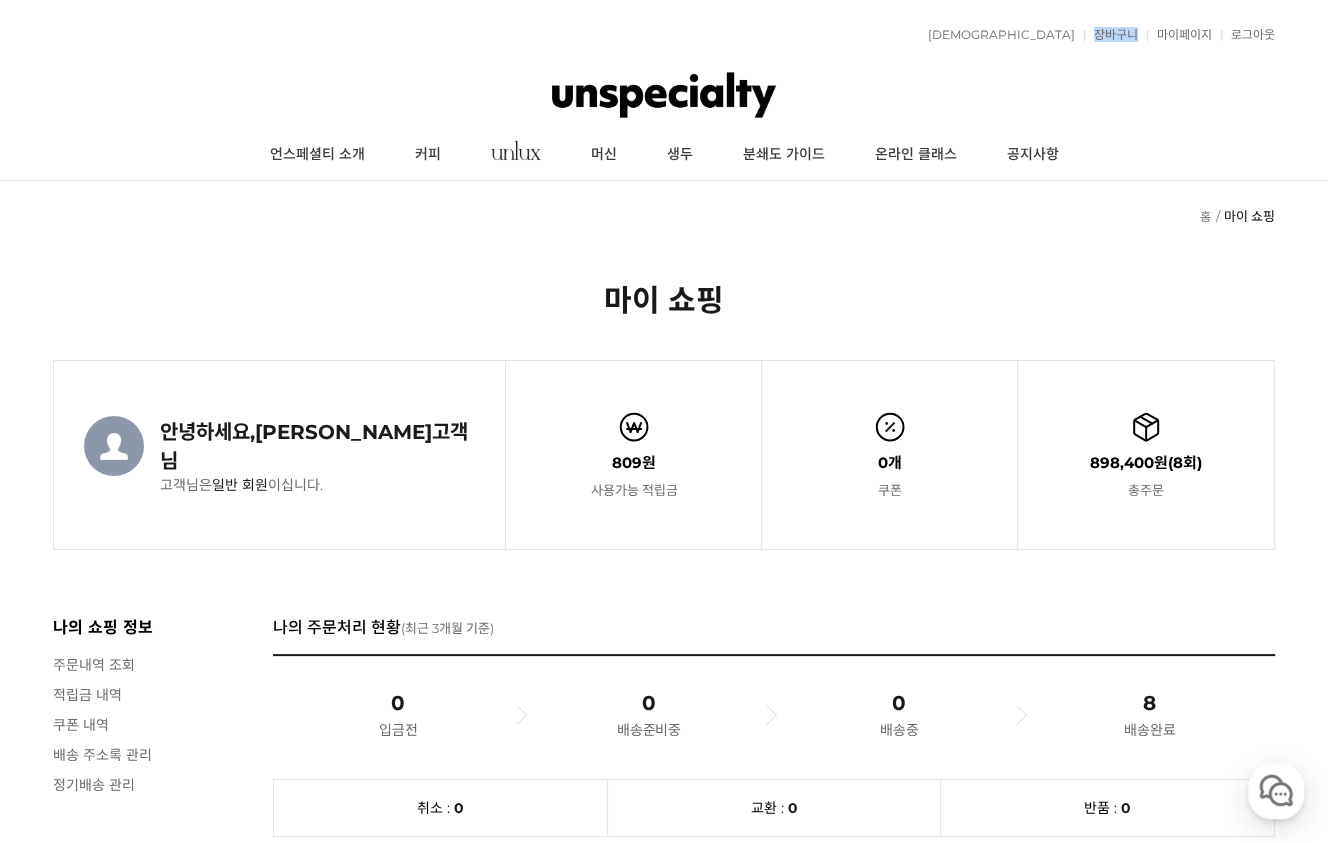 click on "적립금  809원
예치금
쿠폰  0
관심상품
장바구니  1개 ( 300,000원 )
주문조회
장바구니
내정보수정
마이페이지
최근본상품
로그아웃
고객센터
공지사항
상품 후기
상품 Q&A
월피커 게시판" at bounding box center (664, 35) 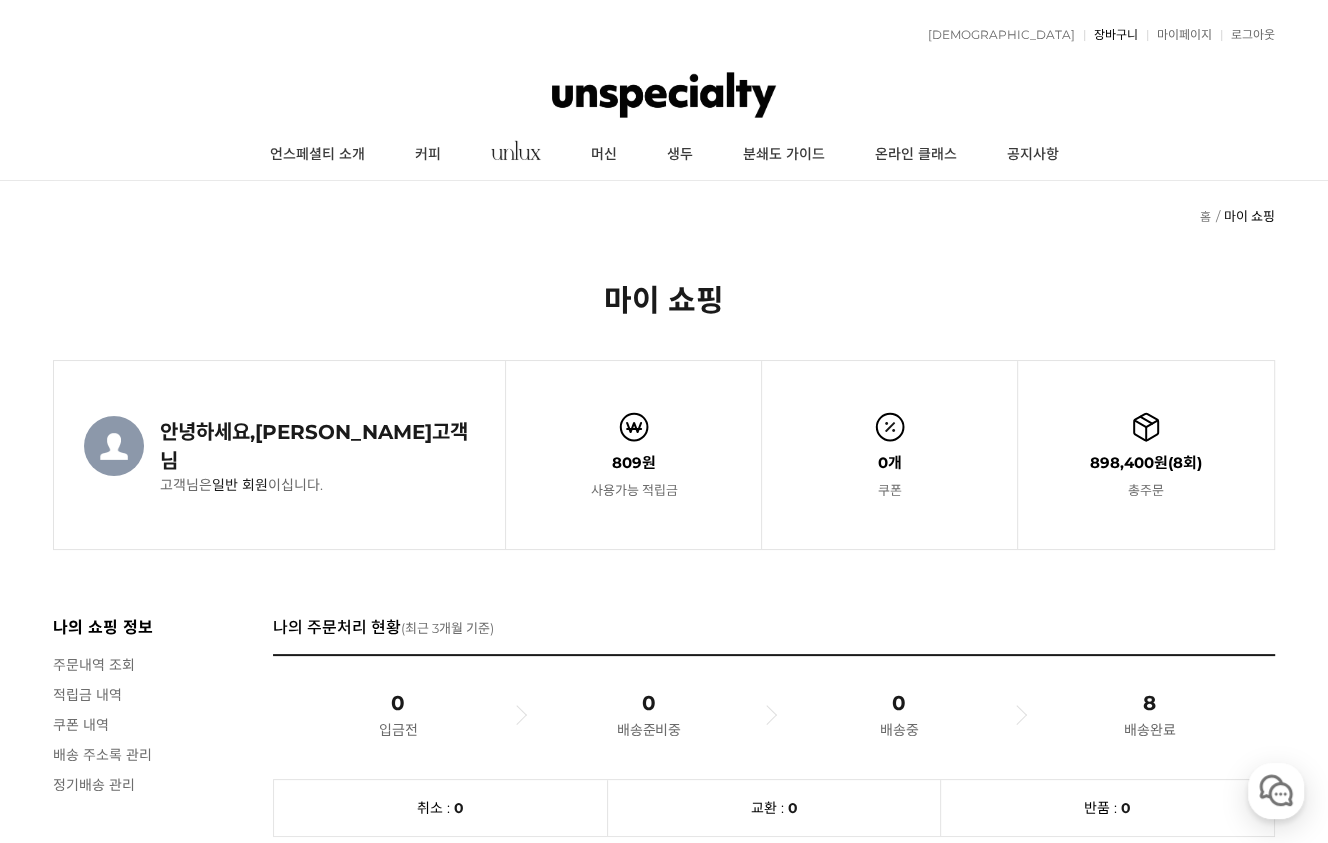 click on "장바구니" at bounding box center [1111, 35] 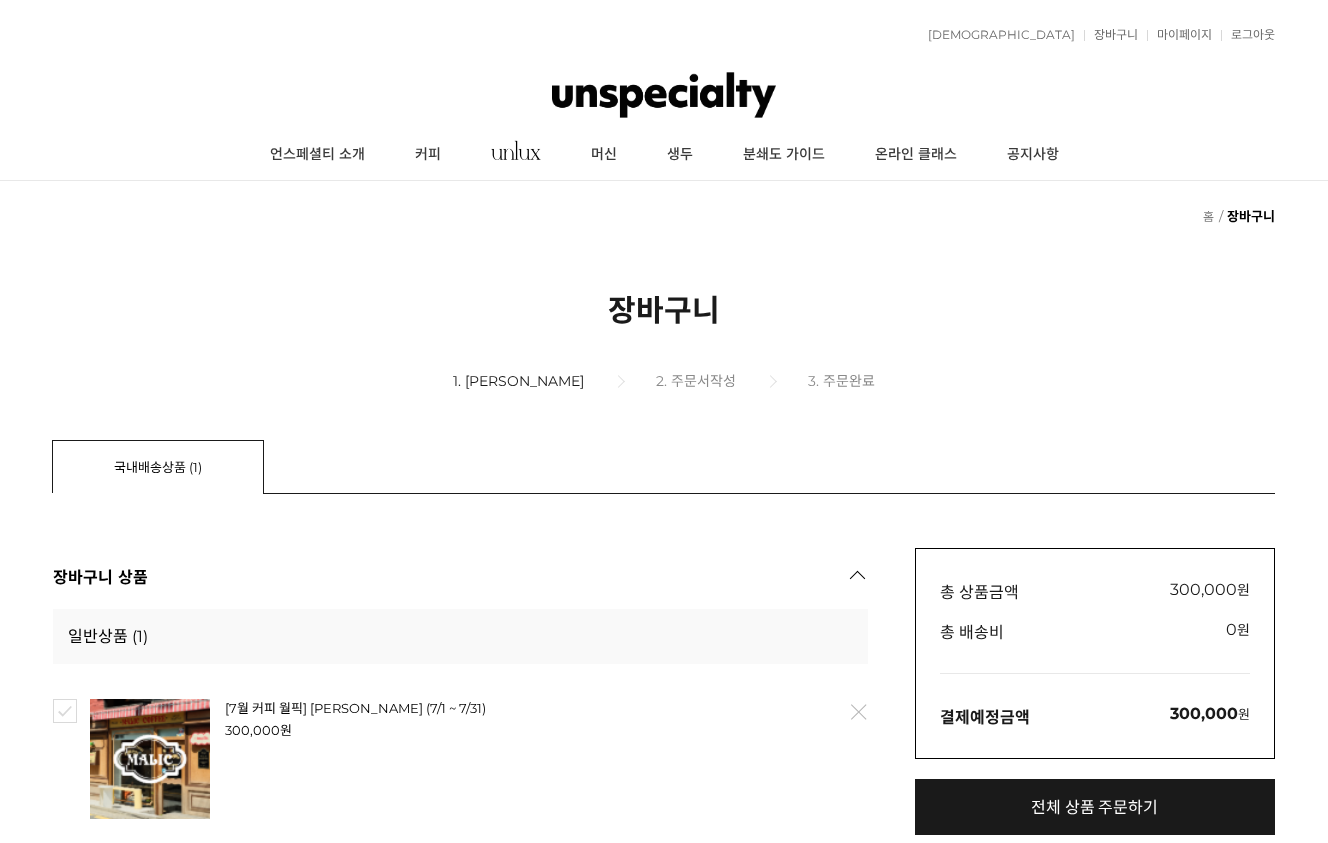 scroll, scrollTop: 0, scrollLeft: 0, axis: both 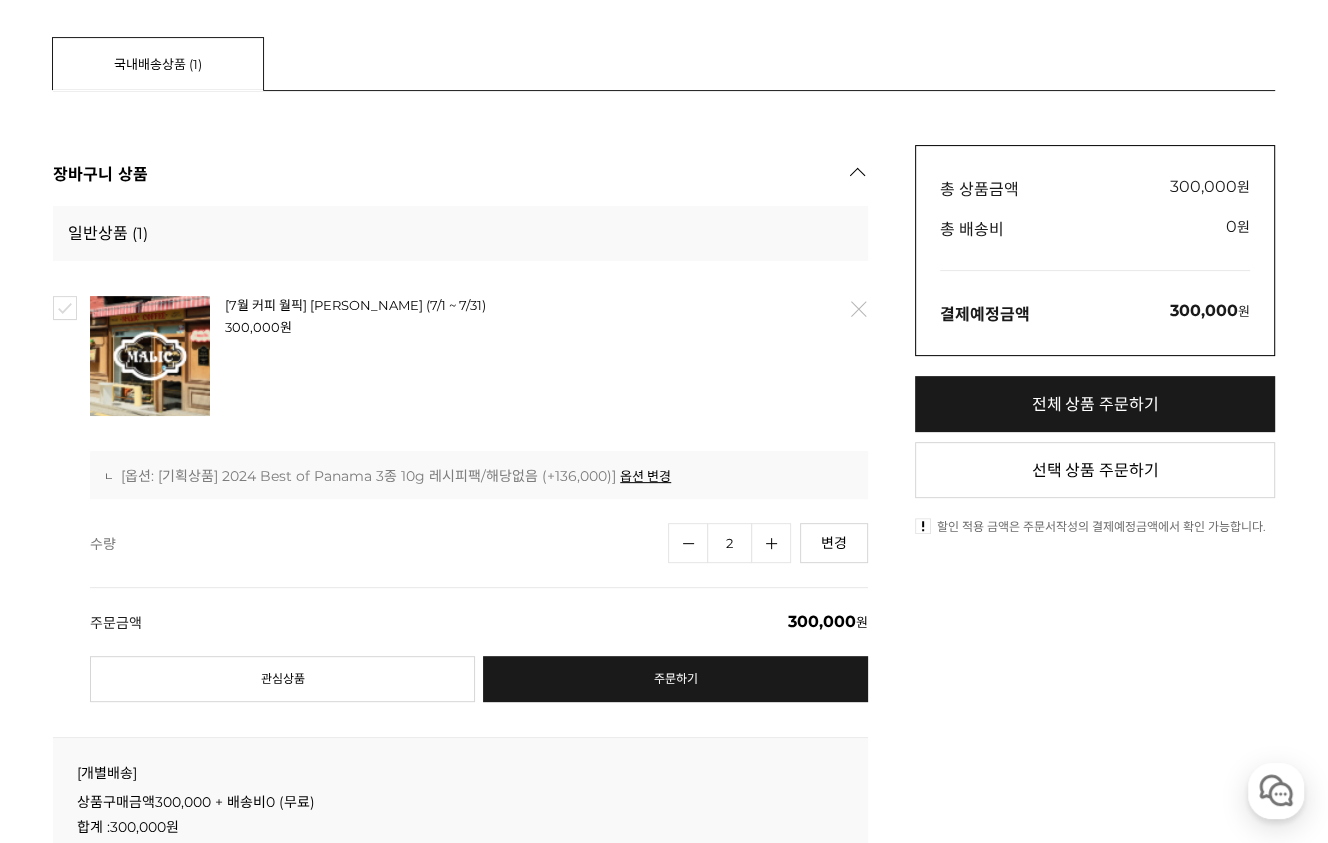 click on "[7월 커피 월픽] 말릭 커피 (7/1 ~ 7/31)" at bounding box center [465, 305] 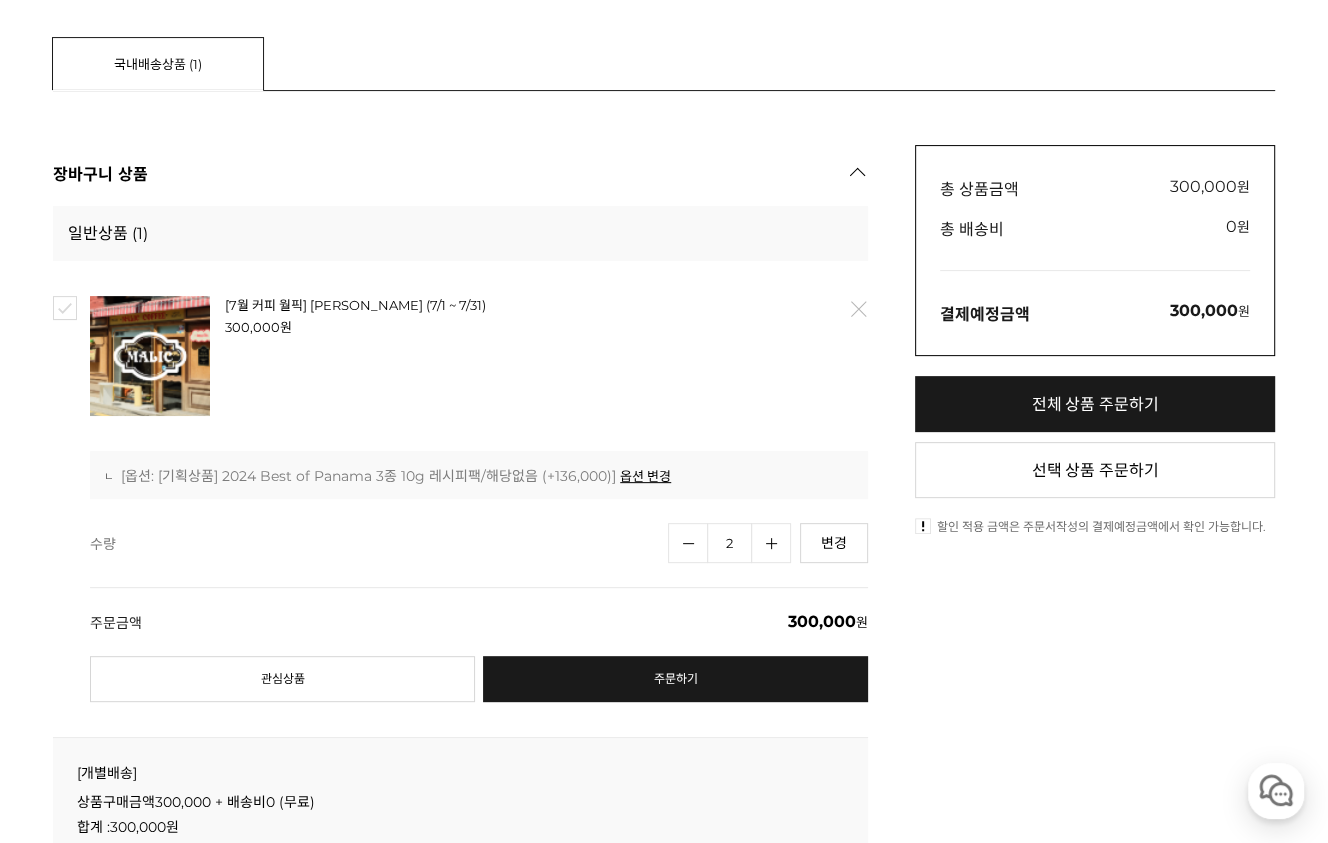 click on "[7월 커피 월픽] 말릭 커피 (7/1 ~ 7/31)" at bounding box center (355, 305) 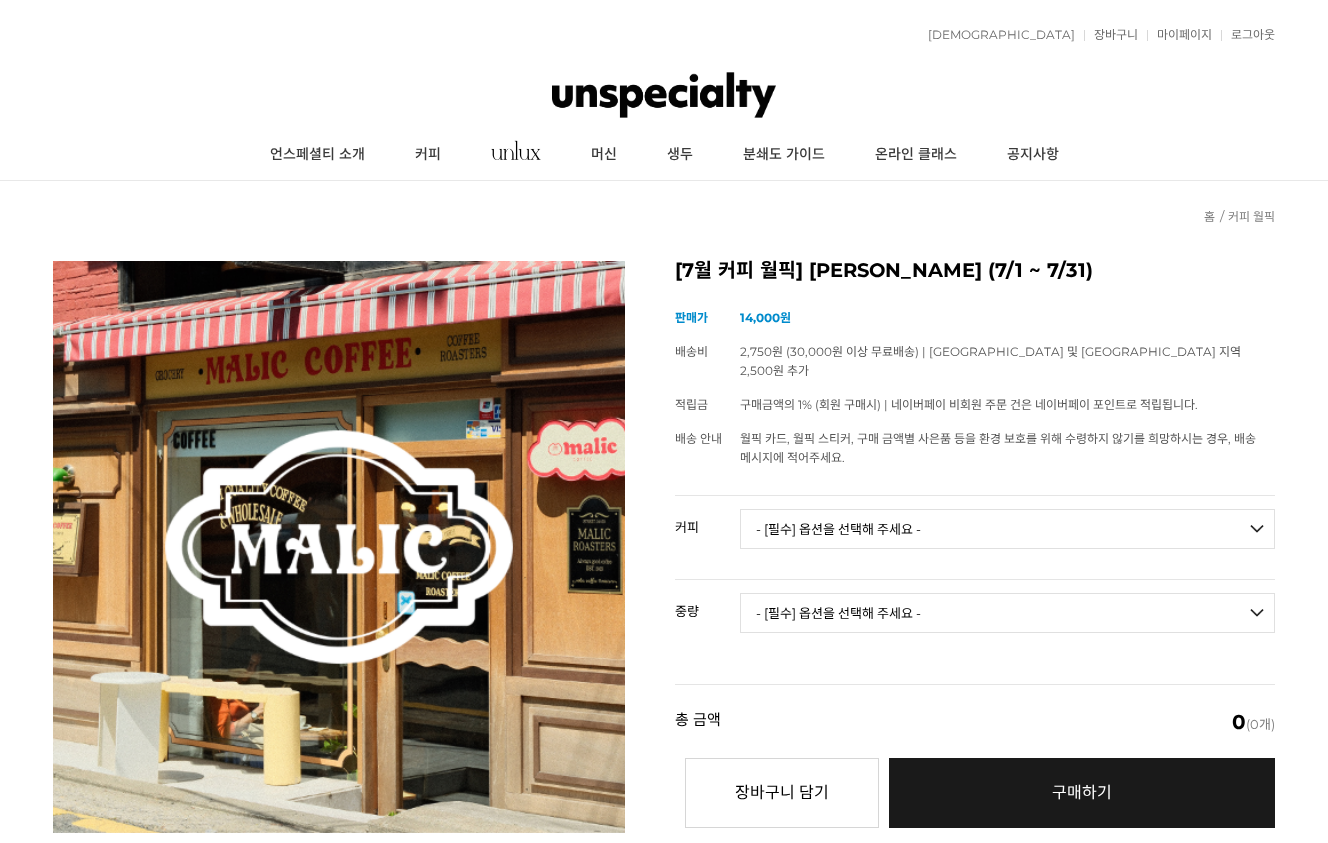 scroll, scrollTop: 0, scrollLeft: 0, axis: both 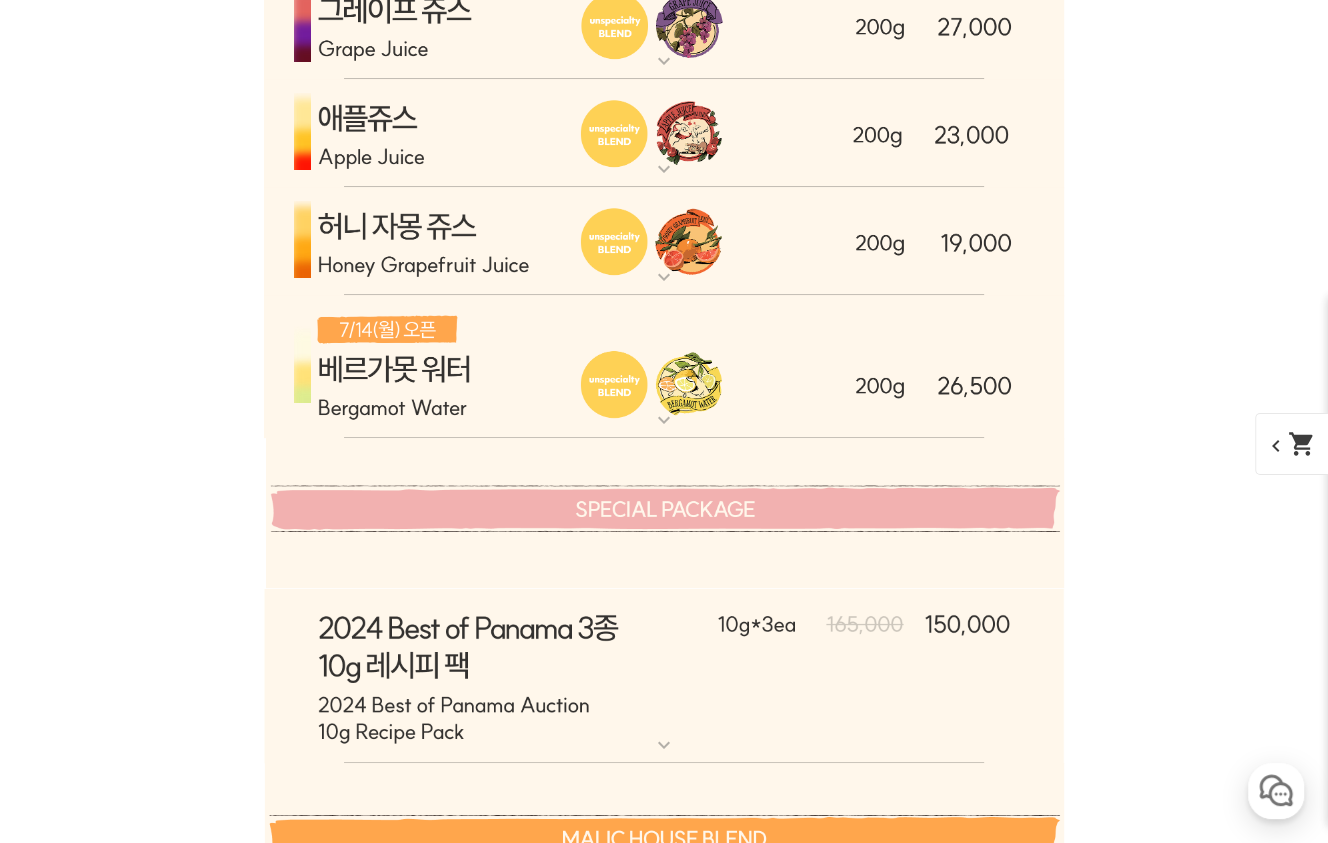 click at bounding box center (664, 676) 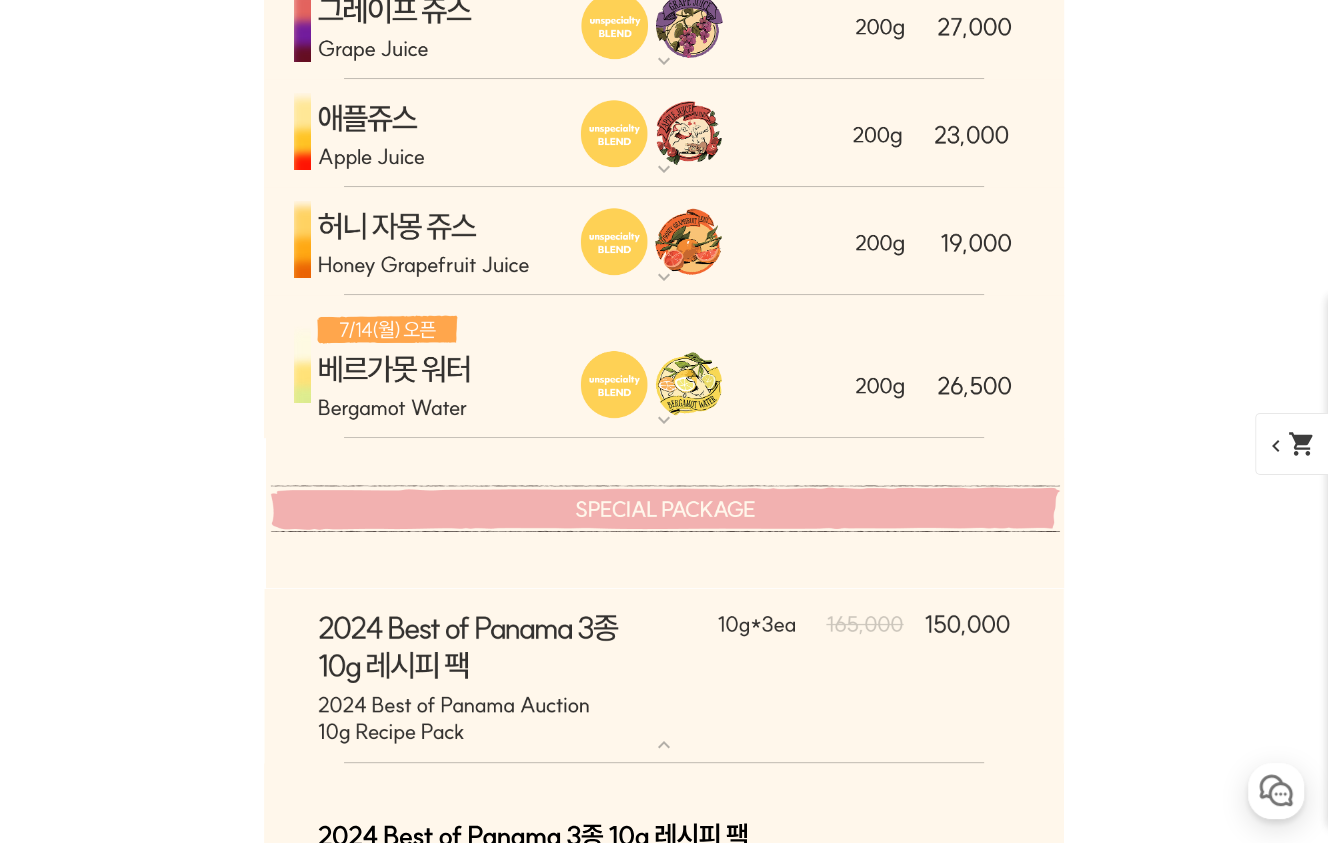 click at bounding box center (664, 676) 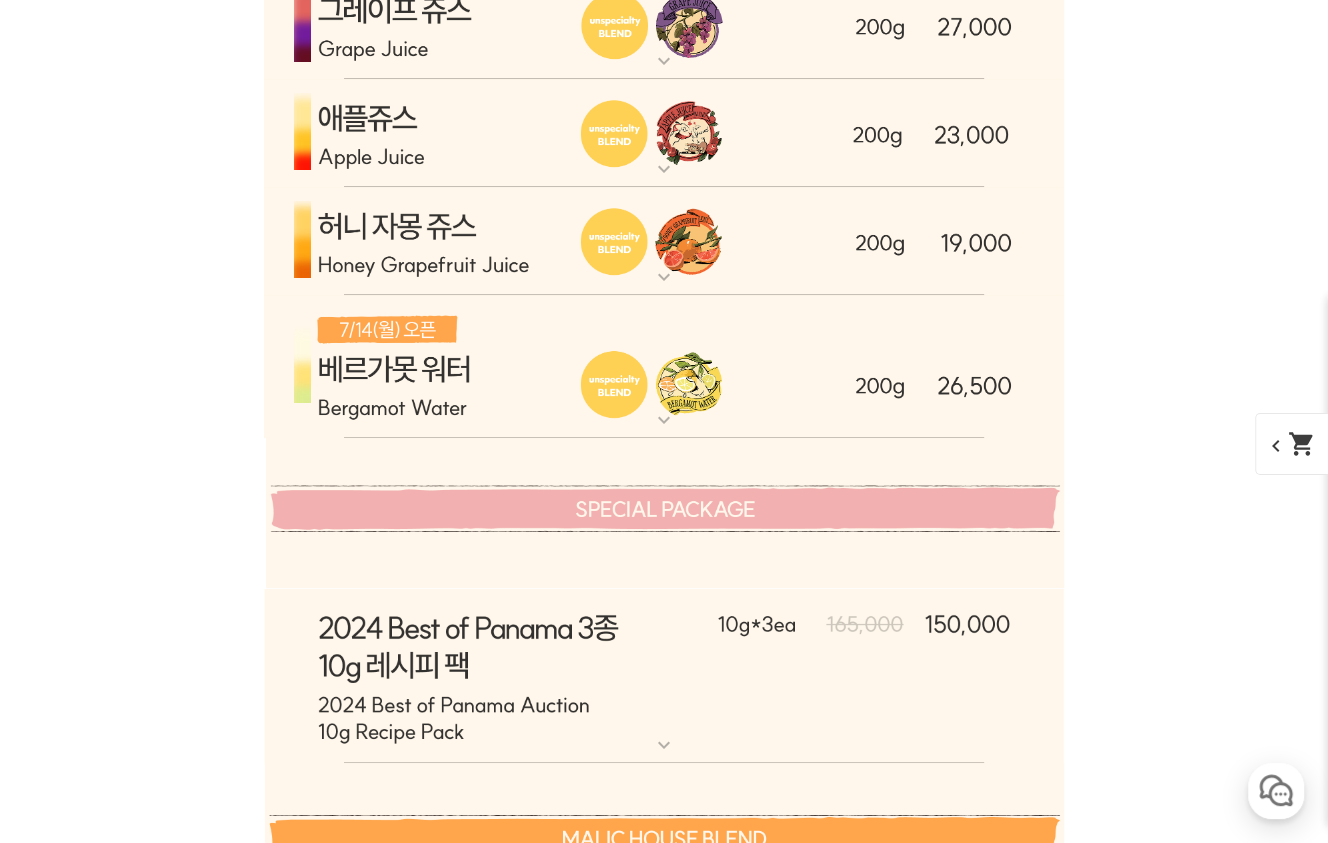 click at bounding box center [664, 676] 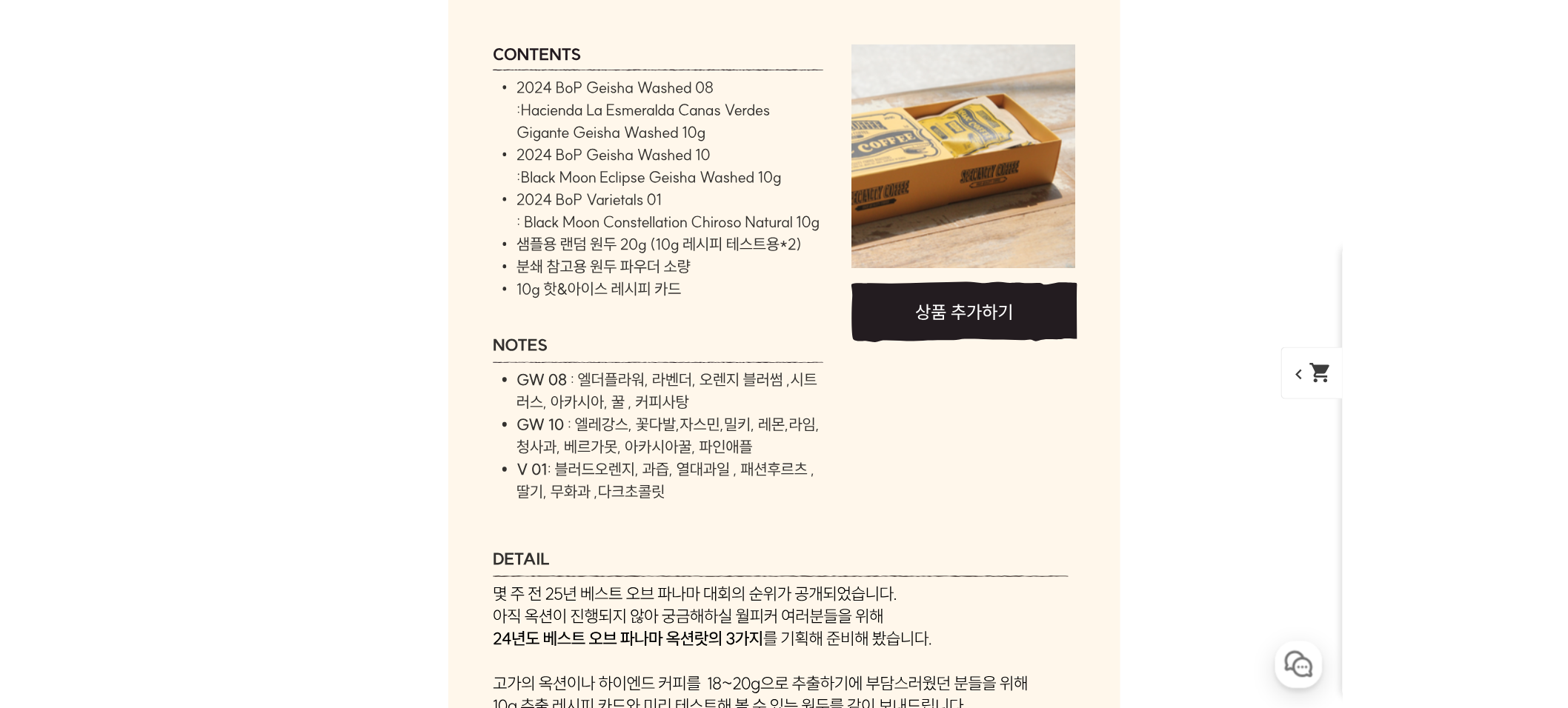 scroll, scrollTop: 5866, scrollLeft: 0, axis: vertical 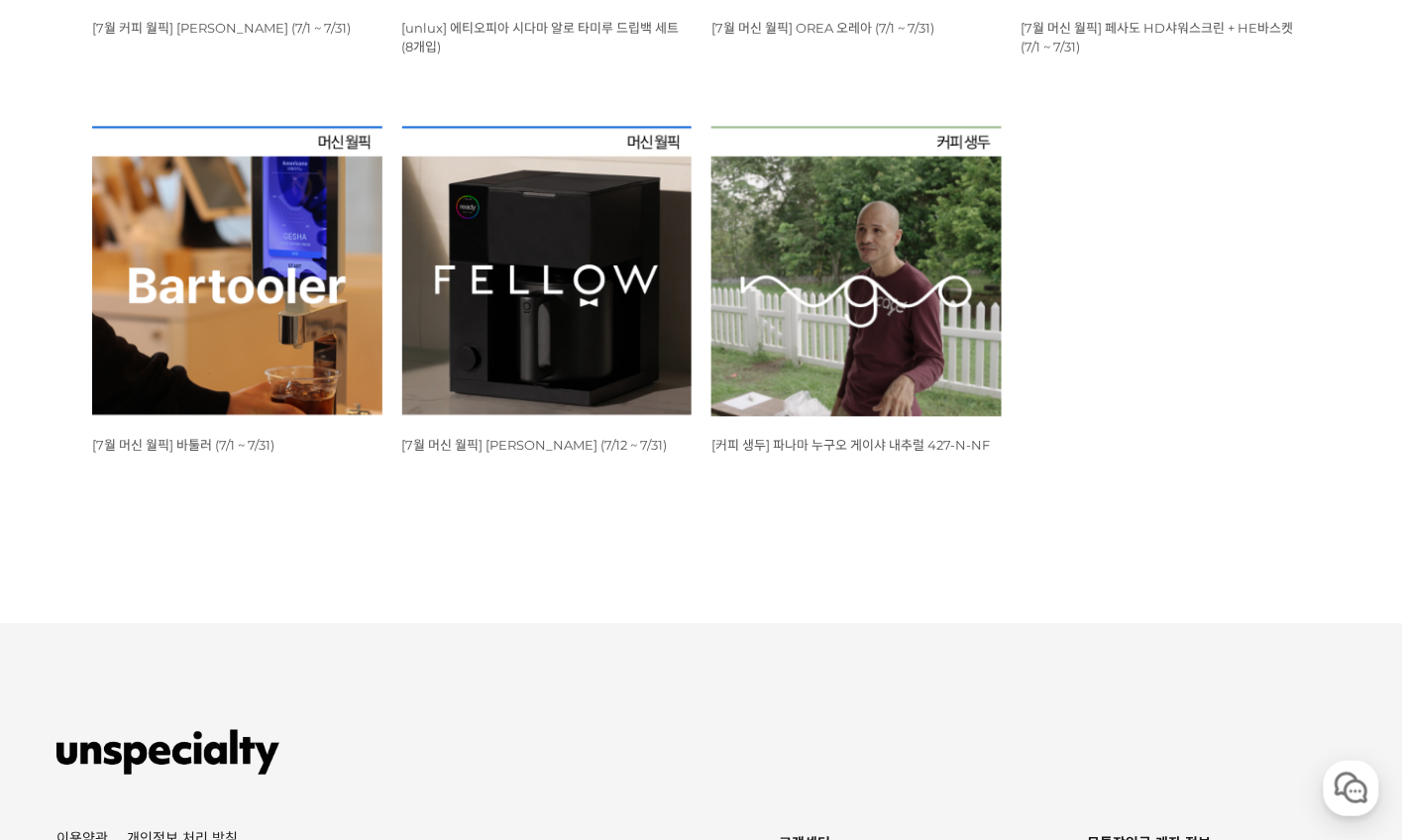click at bounding box center [237, 271] 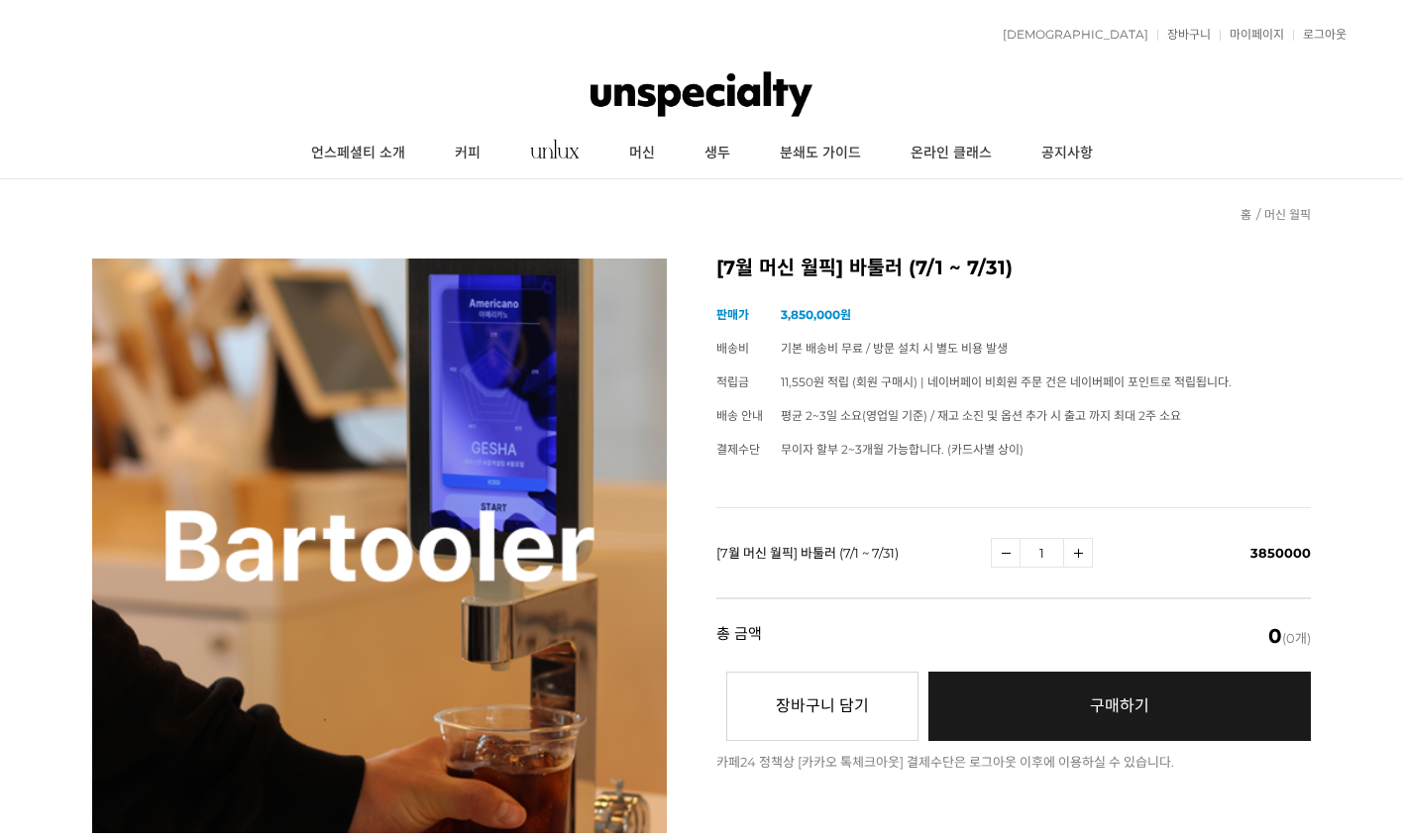 scroll, scrollTop: 0, scrollLeft: 0, axis: both 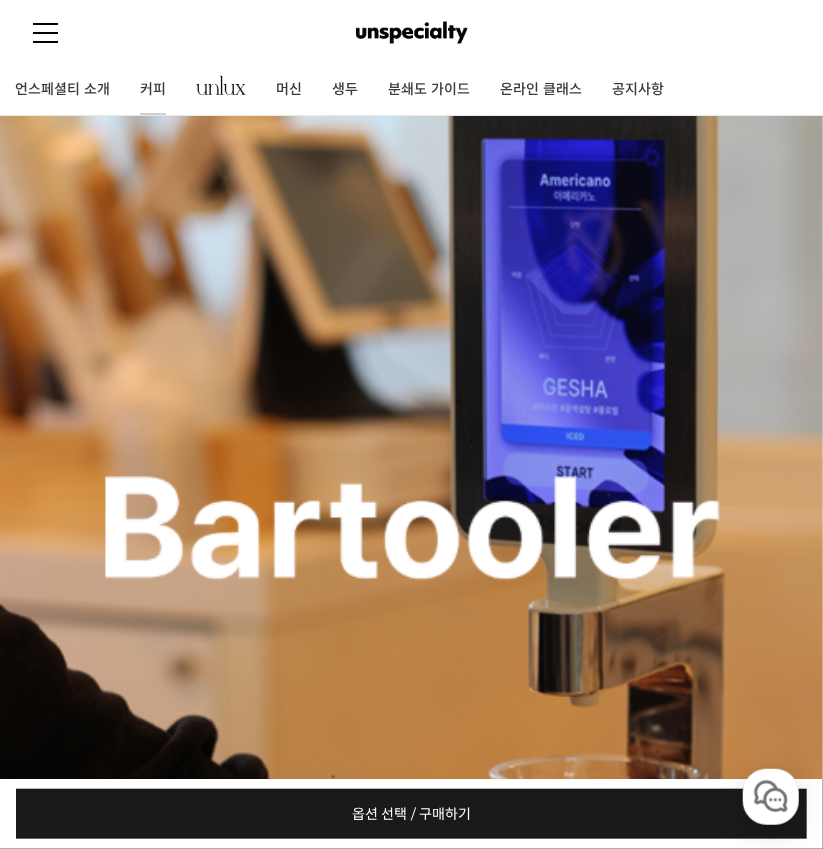 click on "커피" at bounding box center [153, 90] 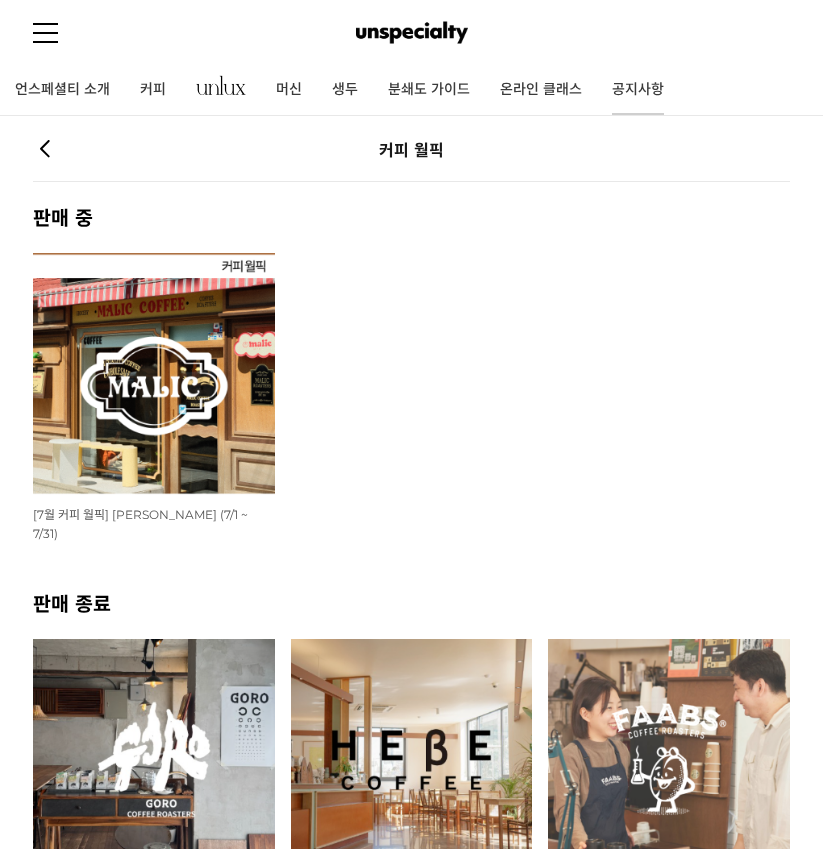 scroll, scrollTop: 0, scrollLeft: 0, axis: both 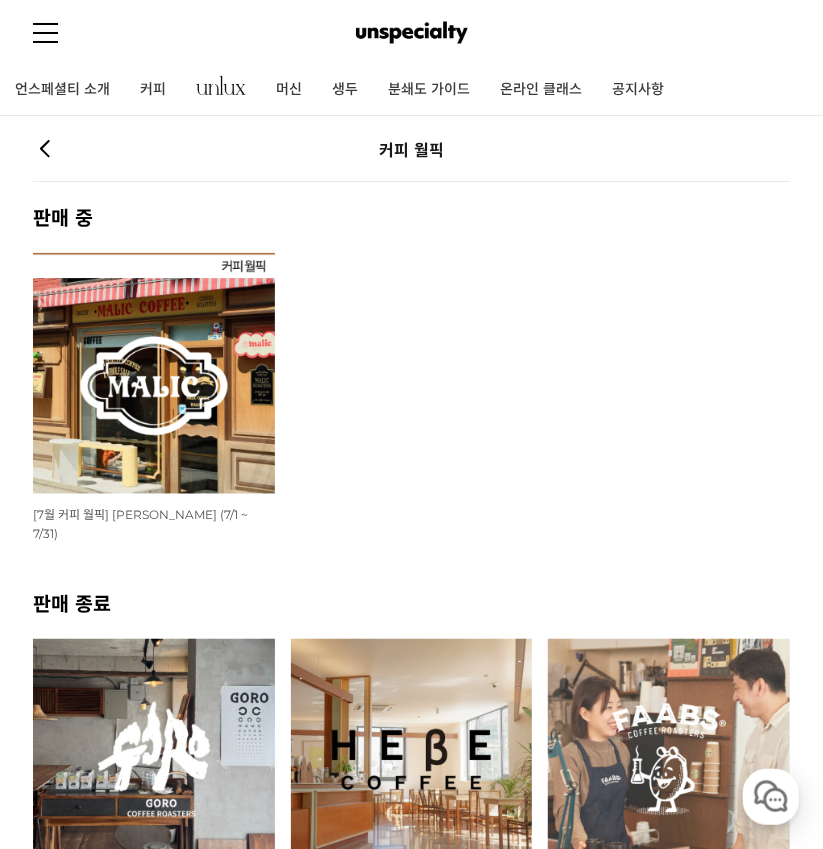 click on "WISH
ADD
OPTION
상품명  :   [7월 커피 월픽] 말릭 커피 (7/1 ~ 7/31)
판매가  :   14,000원" at bounding box center [411, 420] 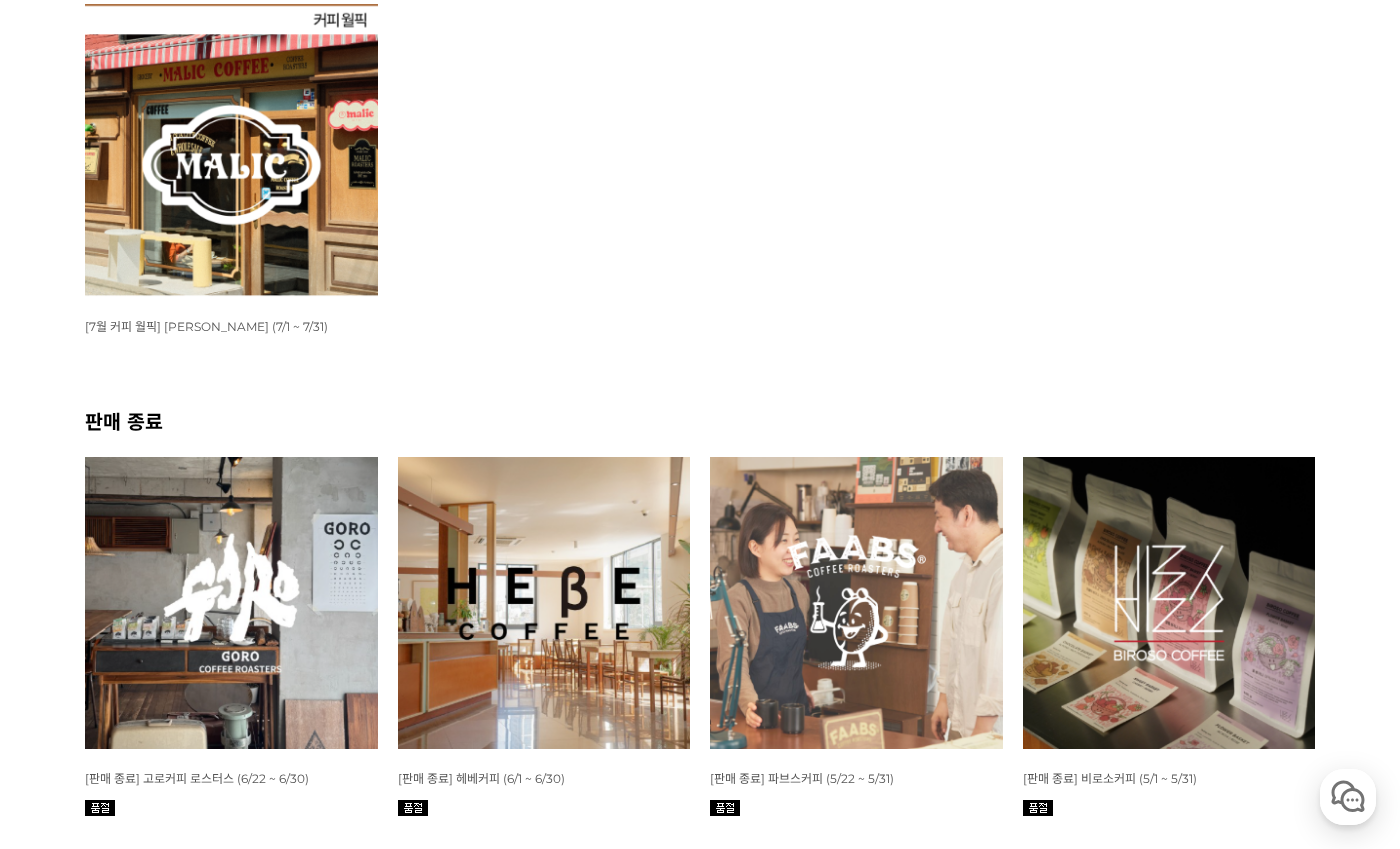 scroll, scrollTop: 60, scrollLeft: 0, axis: vertical 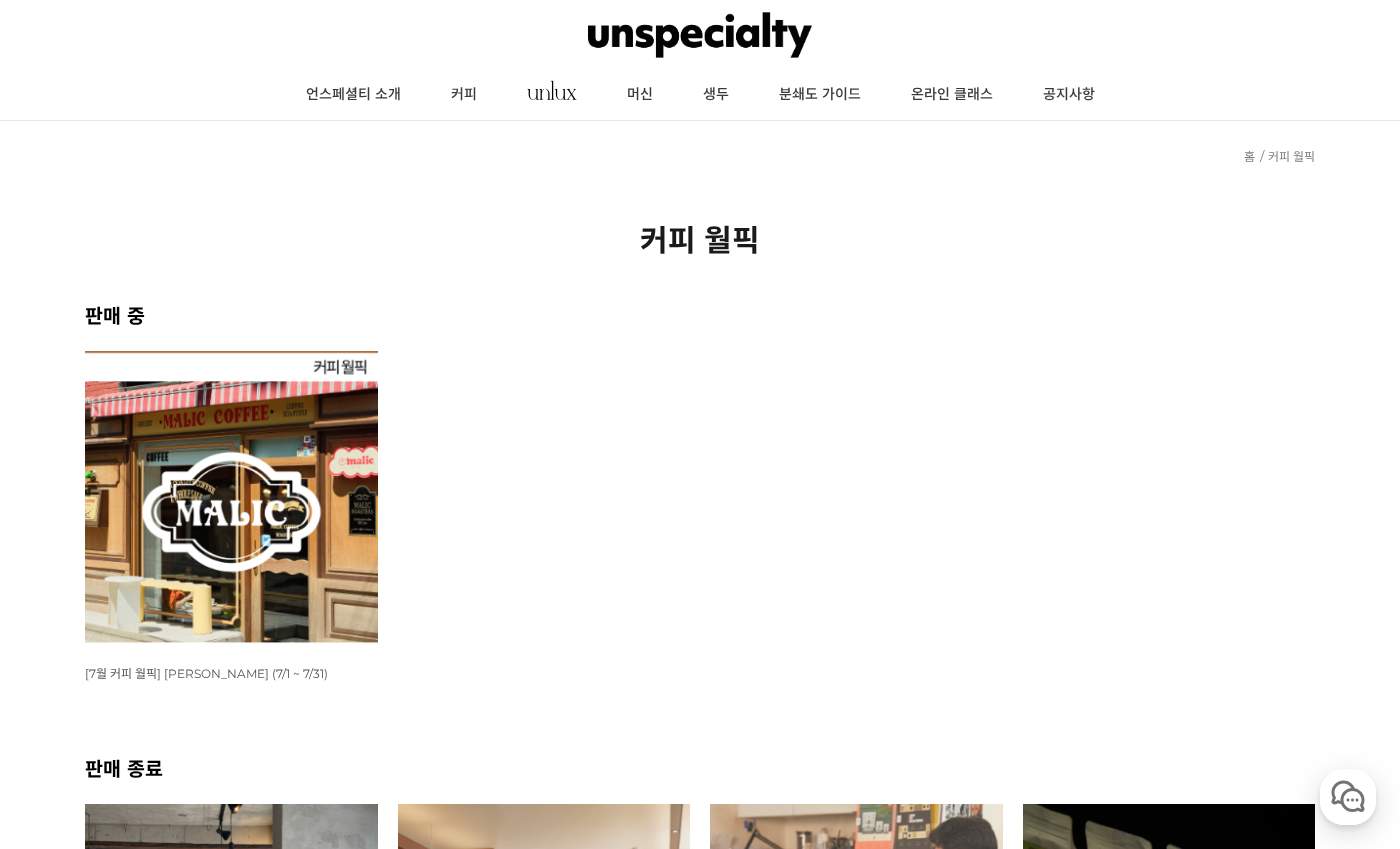 click at bounding box center (231, 497) 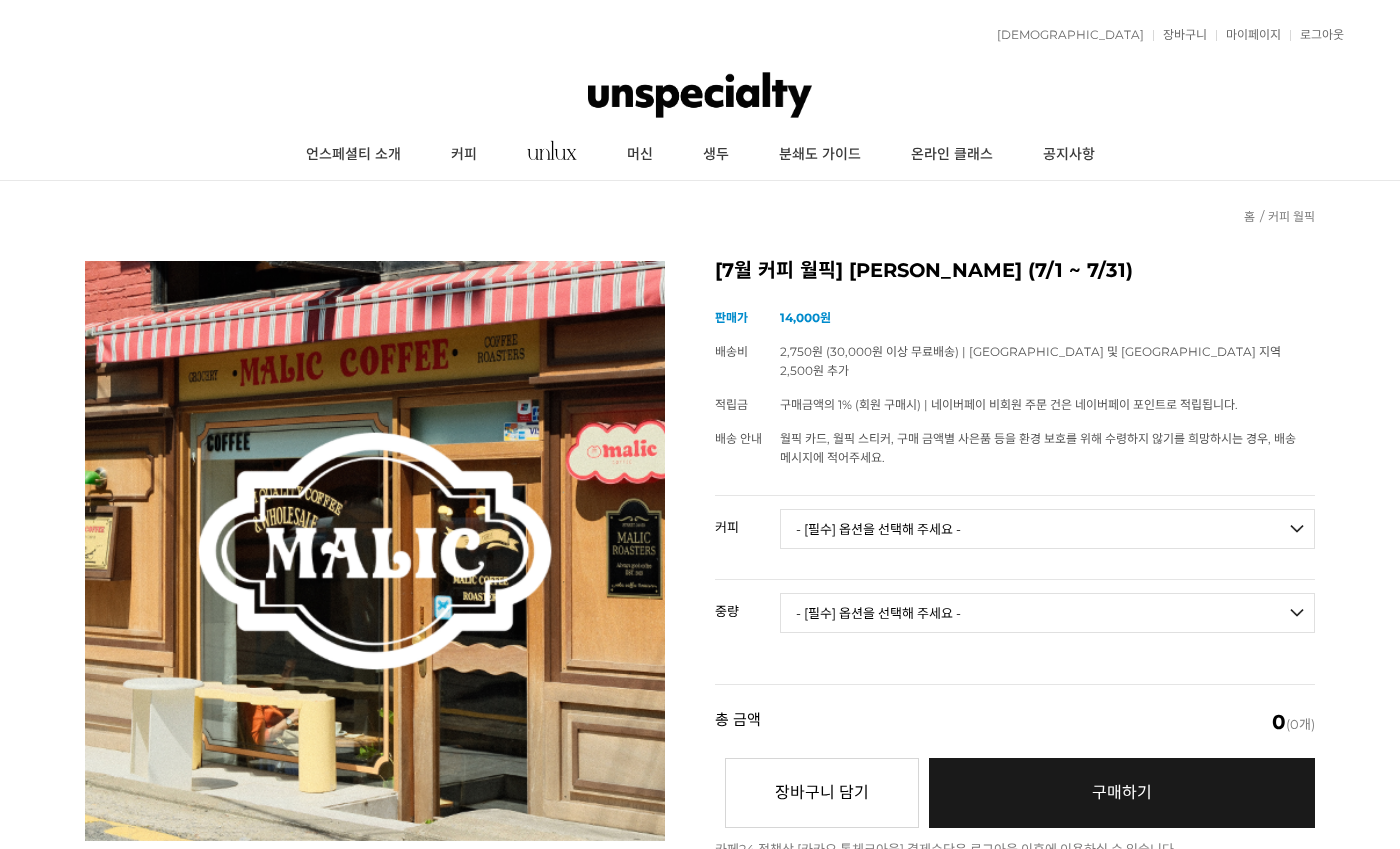scroll, scrollTop: 0, scrollLeft: 0, axis: both 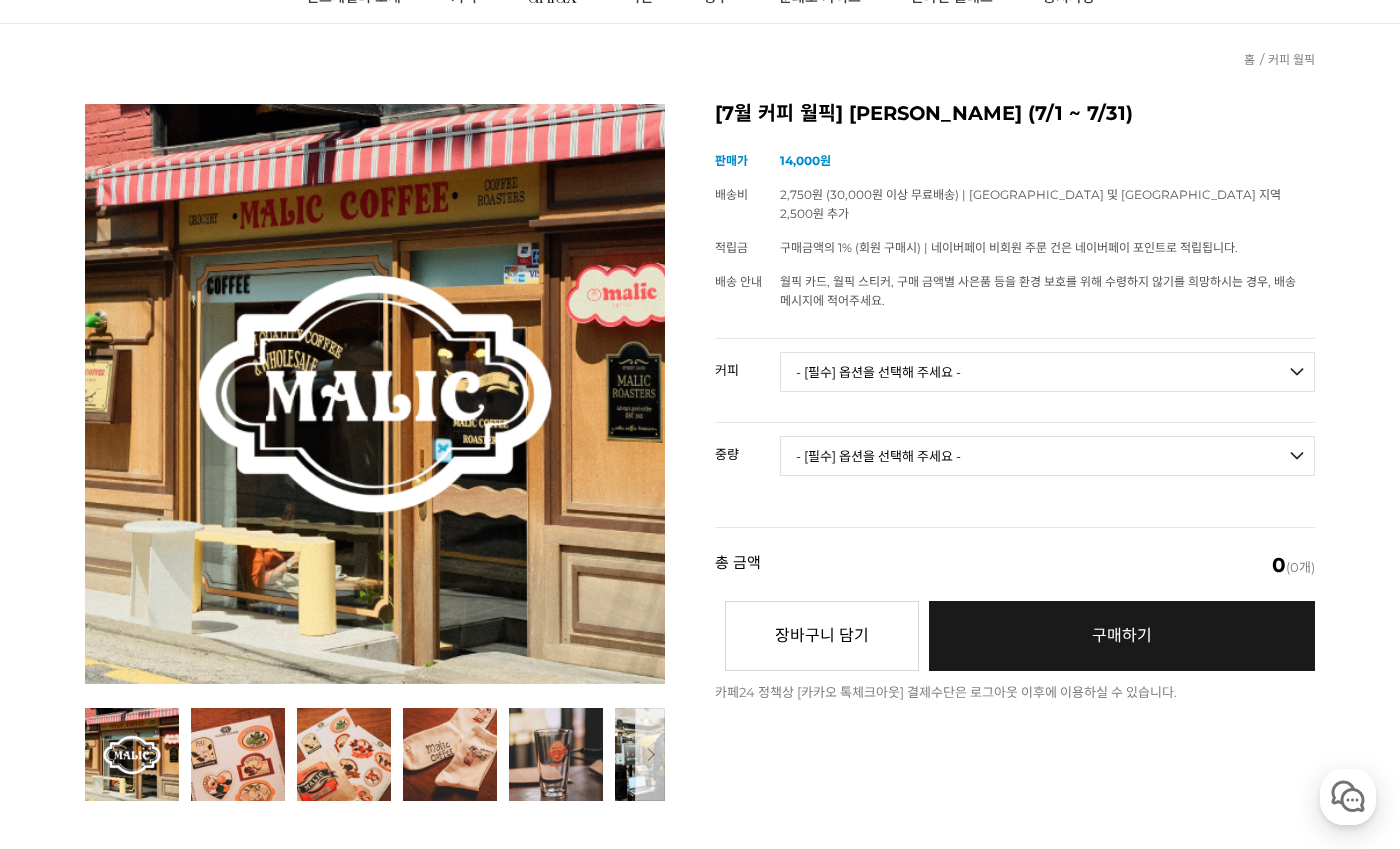 click on "- [필수] 옵션을 선택해 주세요 - ------------------- 언스페셜티 분쇄도 가이드 종이(주문 1개당 최대 1개 제공) 그레이프 쥬스 (언스페셜티 블렌드) 애플 쥬스 (언스페셜티 블렌드) 허니 자몽 쥬스 (언스페셜티 블렌드) [7.14 오픈] 베르가못 워터 (언스페셜티 블렌드) [기획상품] 2024 Best of Panama 3종 10g 레시피팩 프루티 블렌드 마일드 블렌드 모닝 블렌드 #1 탄자니아 아카시아 힐스 게이샤 AA 풀리 워시드 [품절] #2 콜롬비아 포파얀 슈가케인 디카페인 #3 에티오피아 알로 타미루 미리가 74158 워시드 #4 에티오피아 첼베사 워시드 디카페인 #5 케냐 뚱구리 AB 풀리 워시드 [품절] #6 에티오피아 버그 우 셀렉션 에얼룸 내추럴 (Lot2) [품절] #7 에티오피아 알로 타미루 무라고 74158 클래식 워시드 #8 케냐 은가라투아 AB 워시드 (Lot 159) [품절] [7.14 오픈] #10 온두라스 미 푸투로 파카스 워시드" at bounding box center [1047, 372] 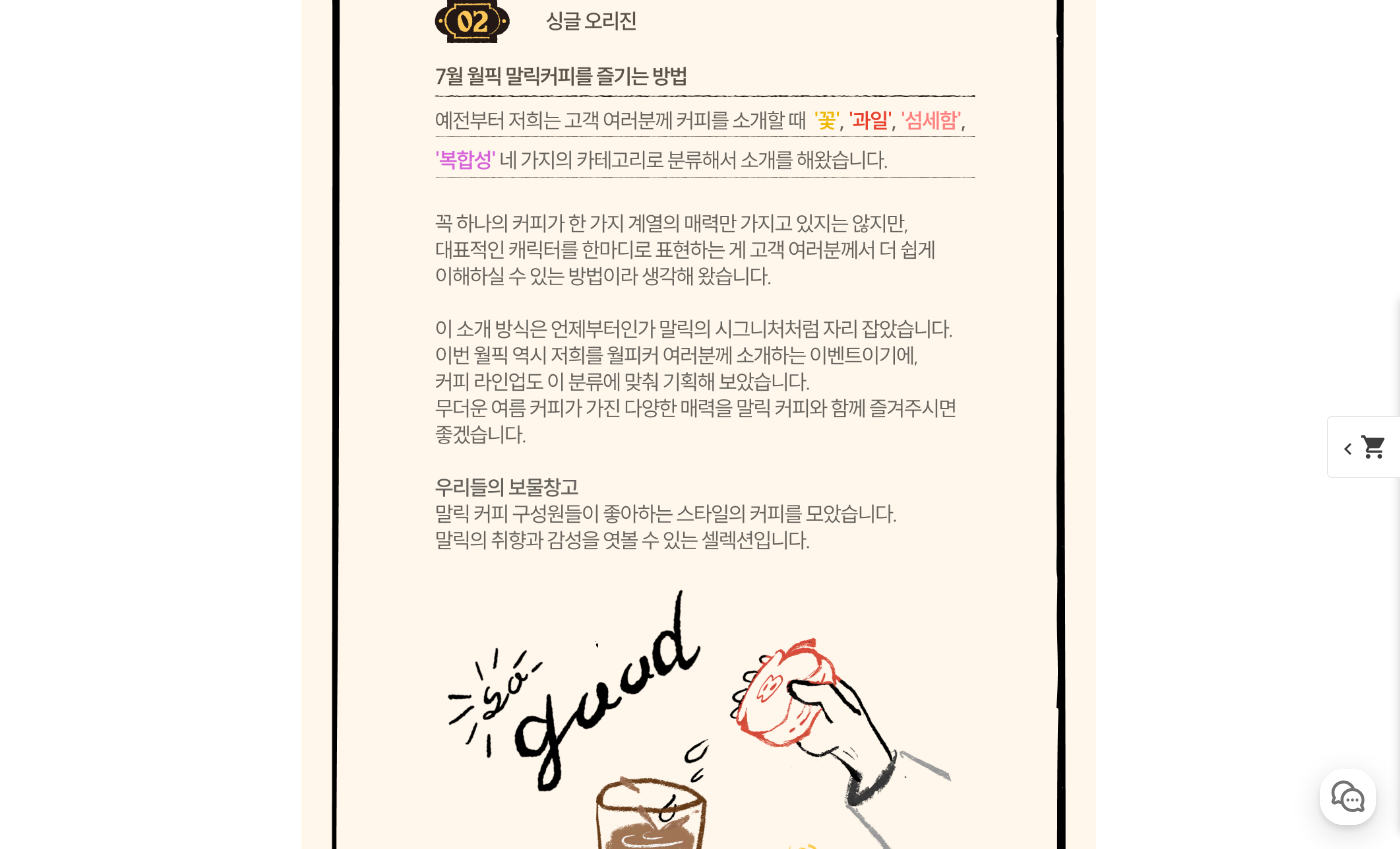 scroll, scrollTop: 6408, scrollLeft: 0, axis: vertical 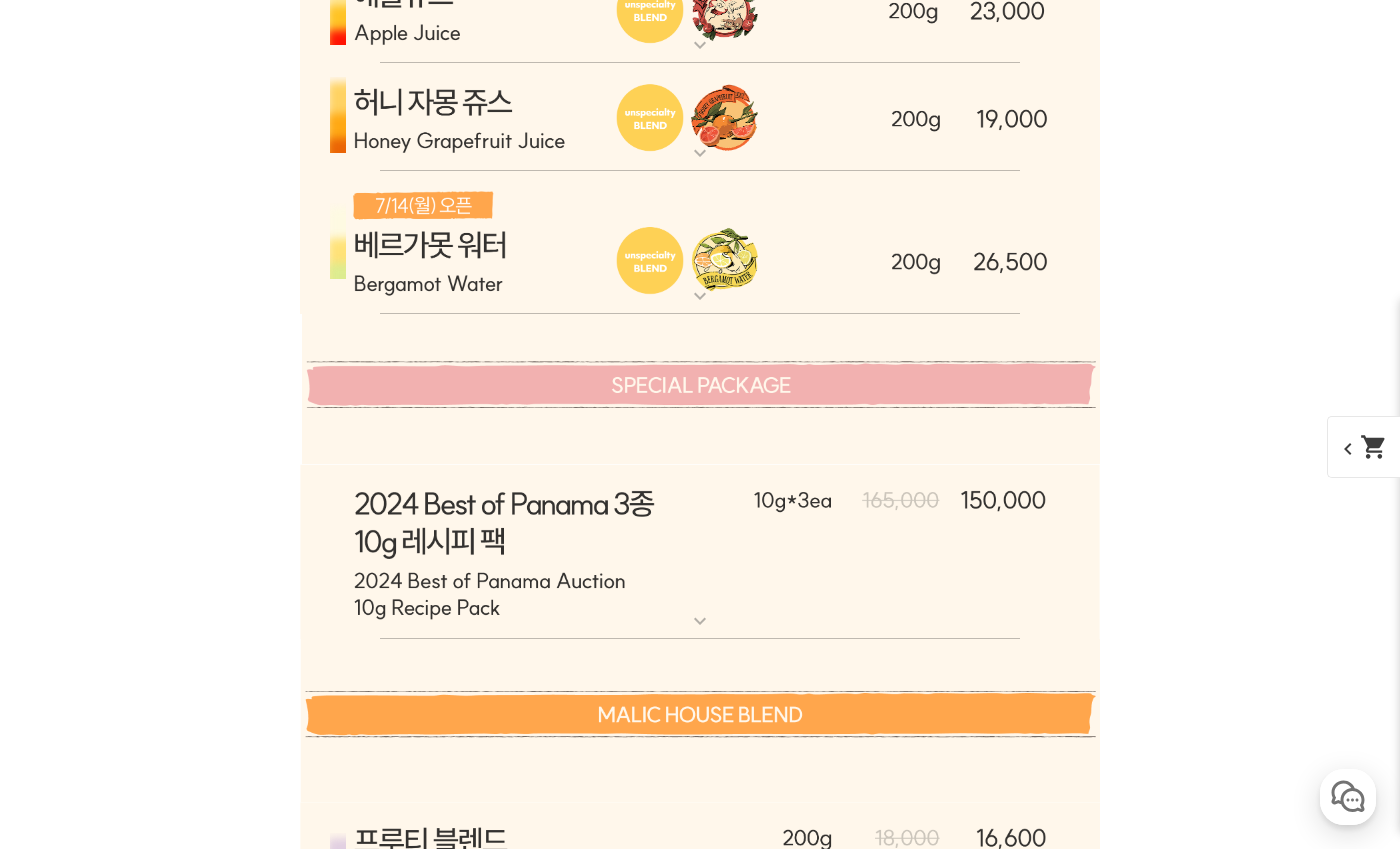 click at bounding box center [700, 243] 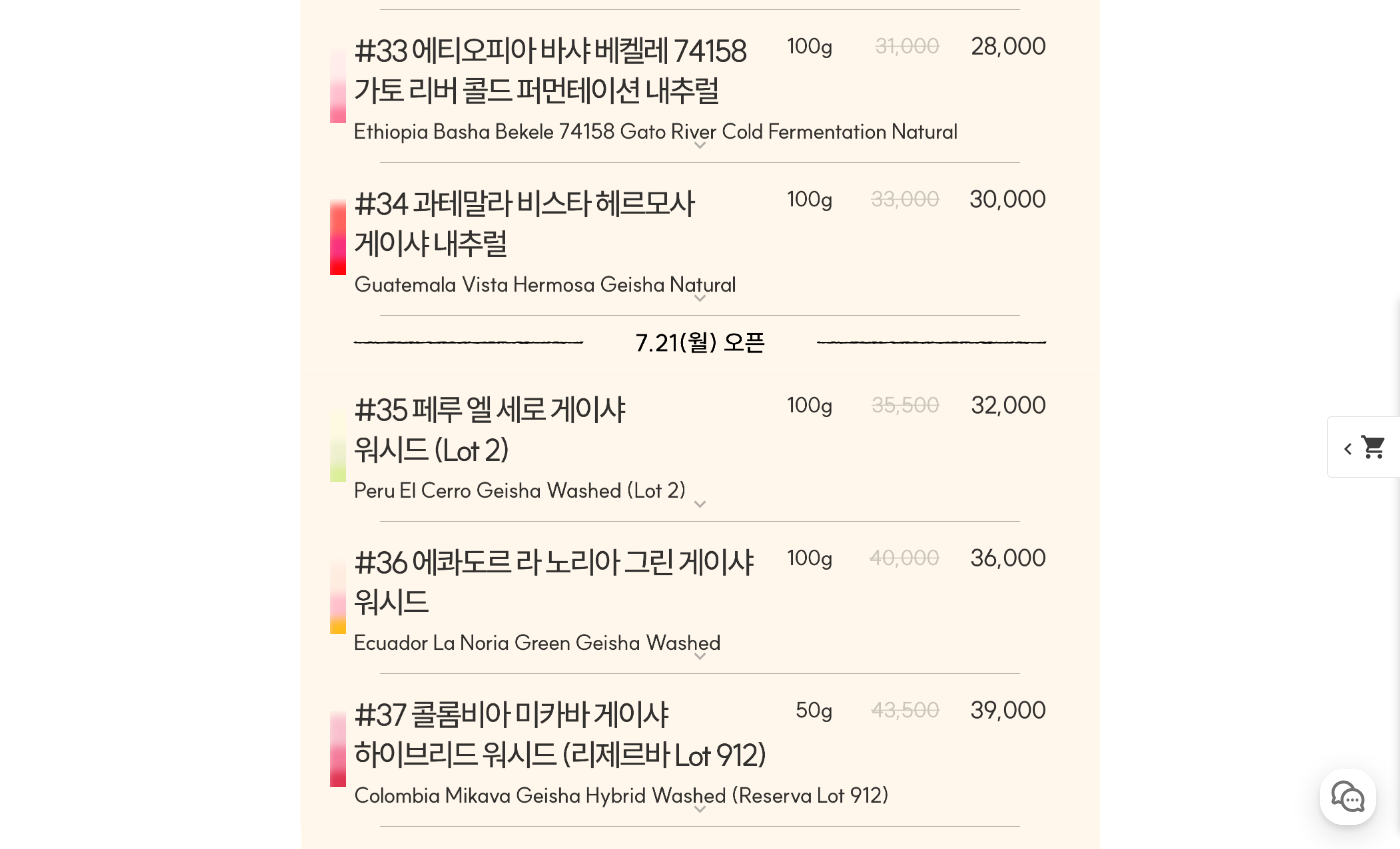 scroll, scrollTop: 15236, scrollLeft: 0, axis: vertical 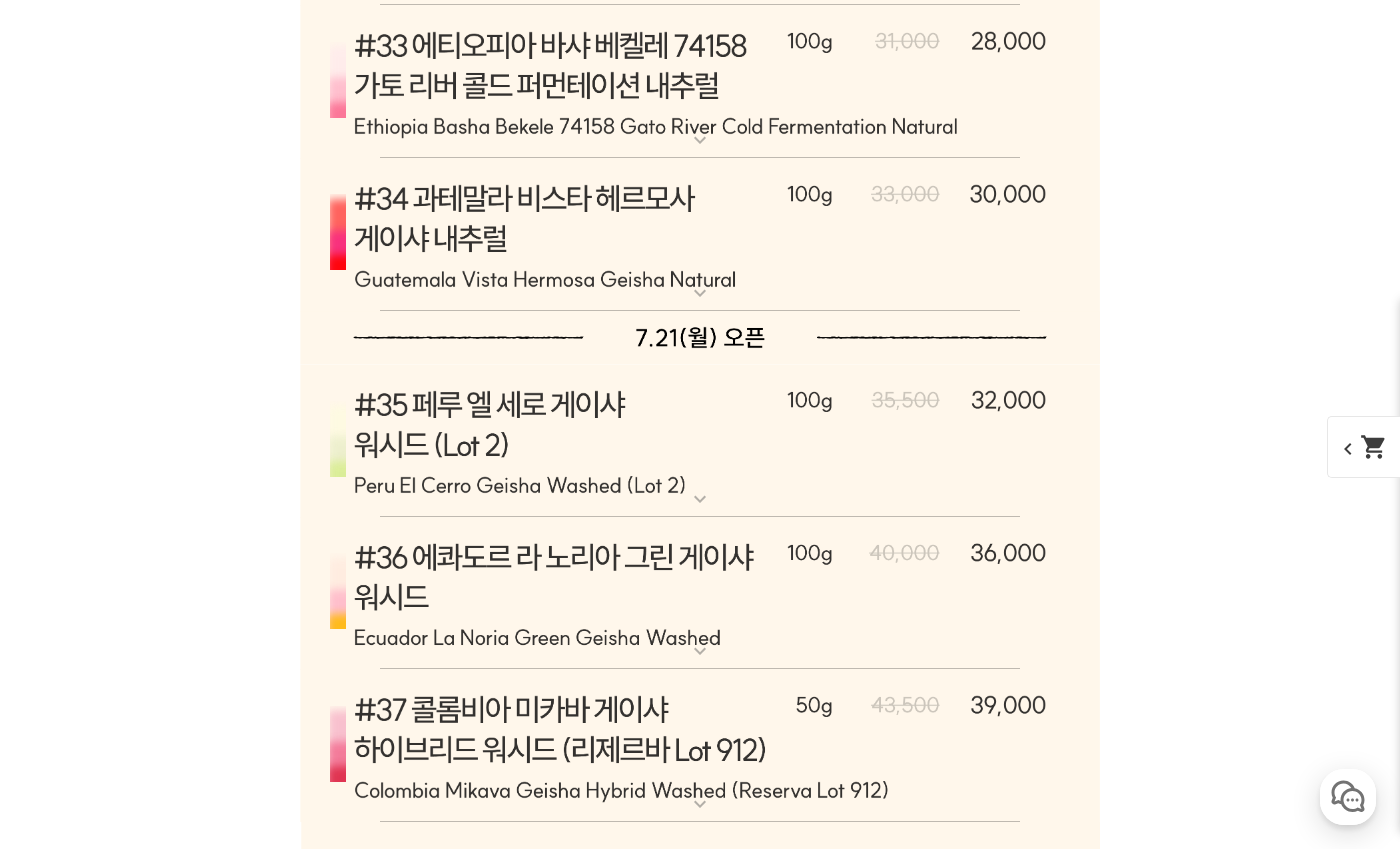 click on "expand_more" at bounding box center [700, 499] 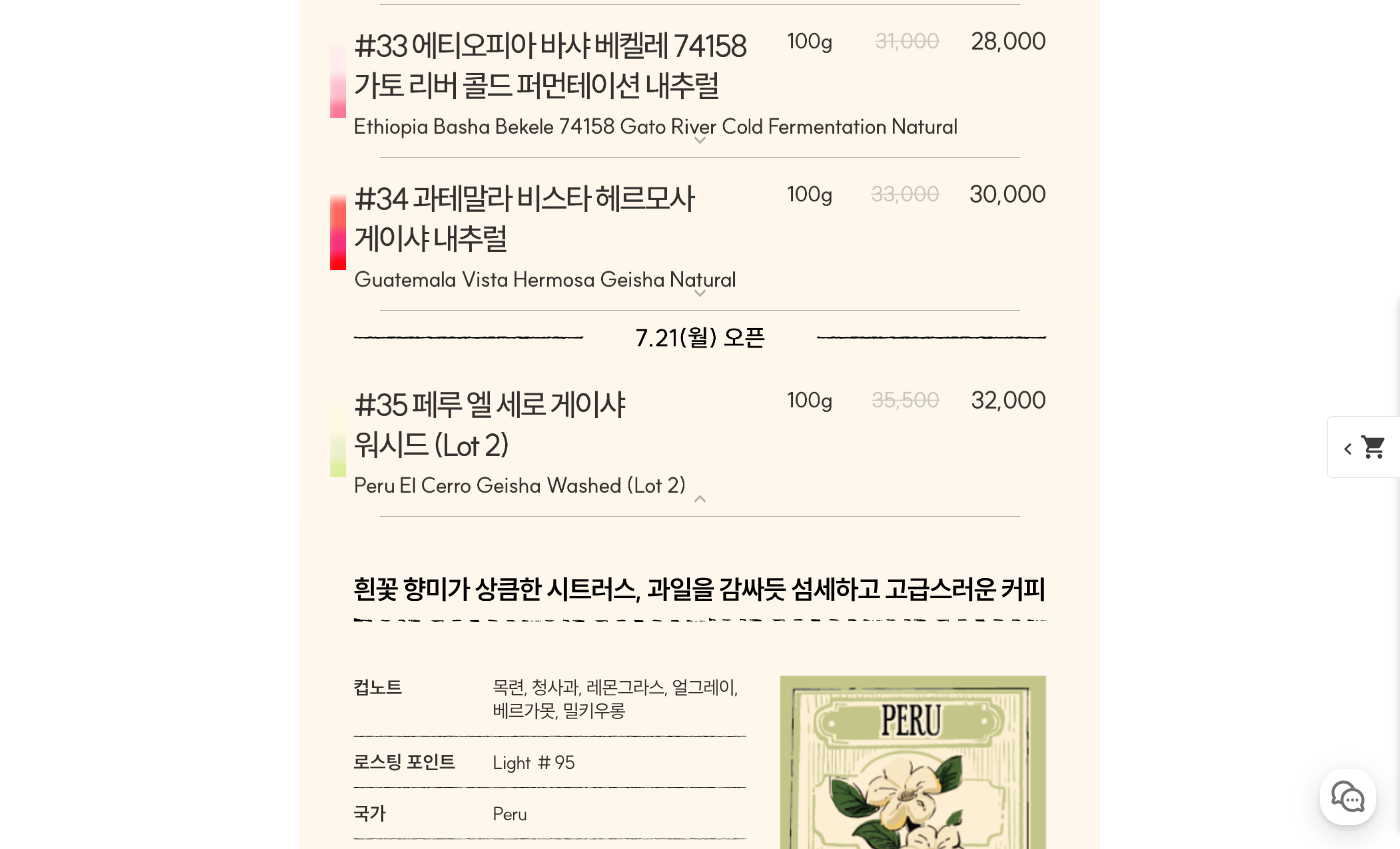 click on "expand_more" at bounding box center (700, 499) 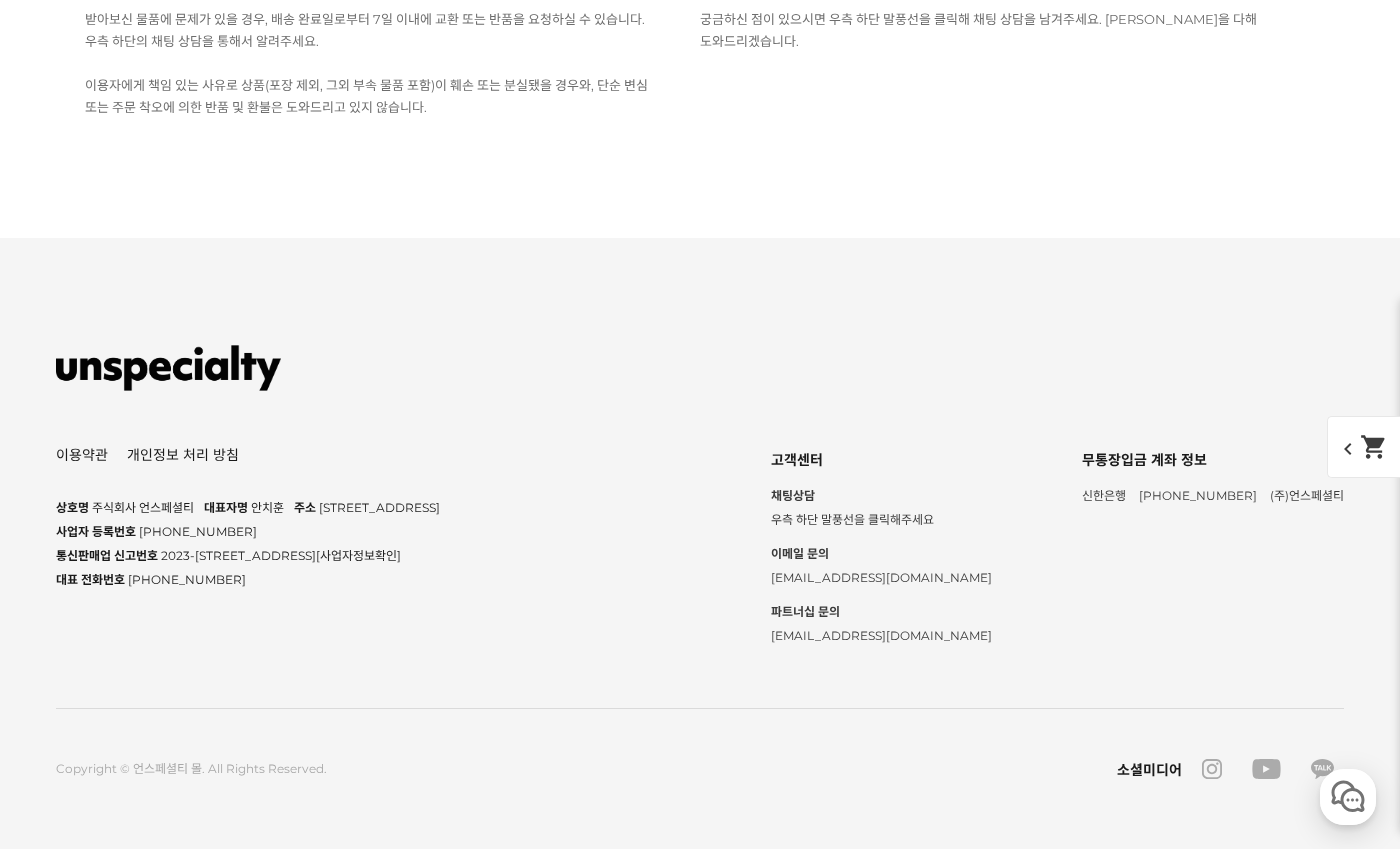scroll, scrollTop: 43206, scrollLeft: 0, axis: vertical 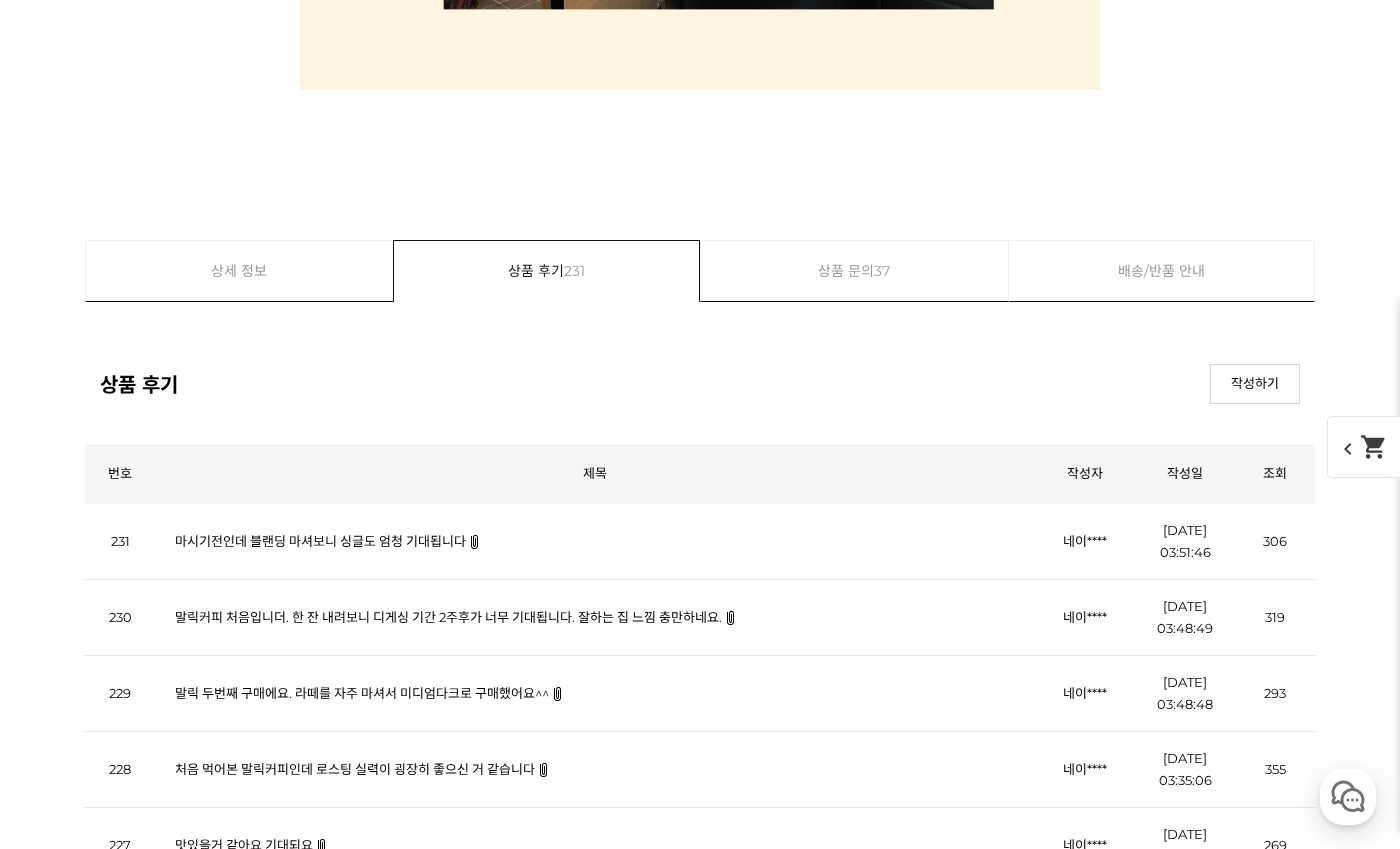 click on "상세 정보
상품 후기  231
상품 문의  37
배송/반품 안내" at bounding box center (700, 271) 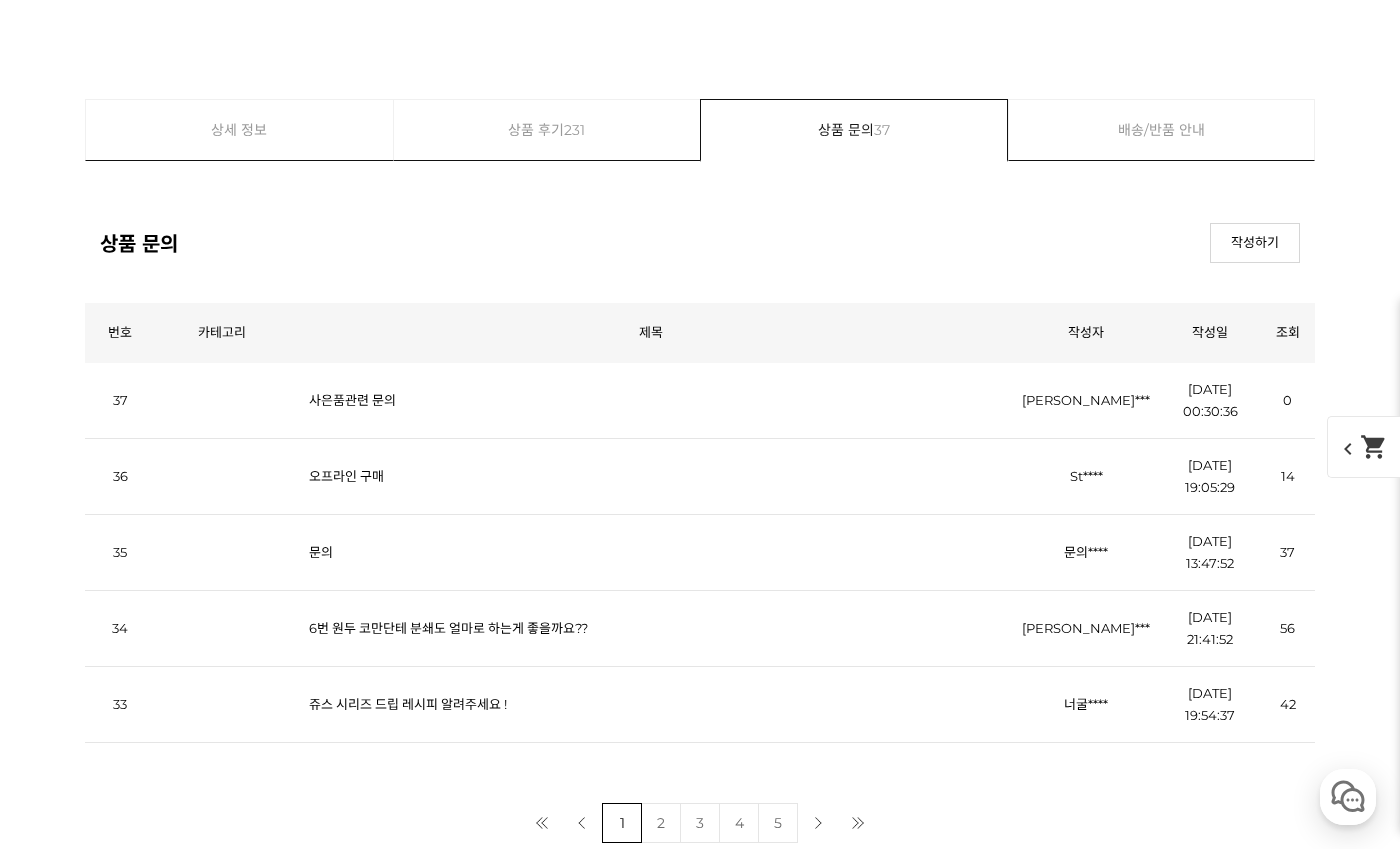 scroll, scrollTop: 44173, scrollLeft: 0, axis: vertical 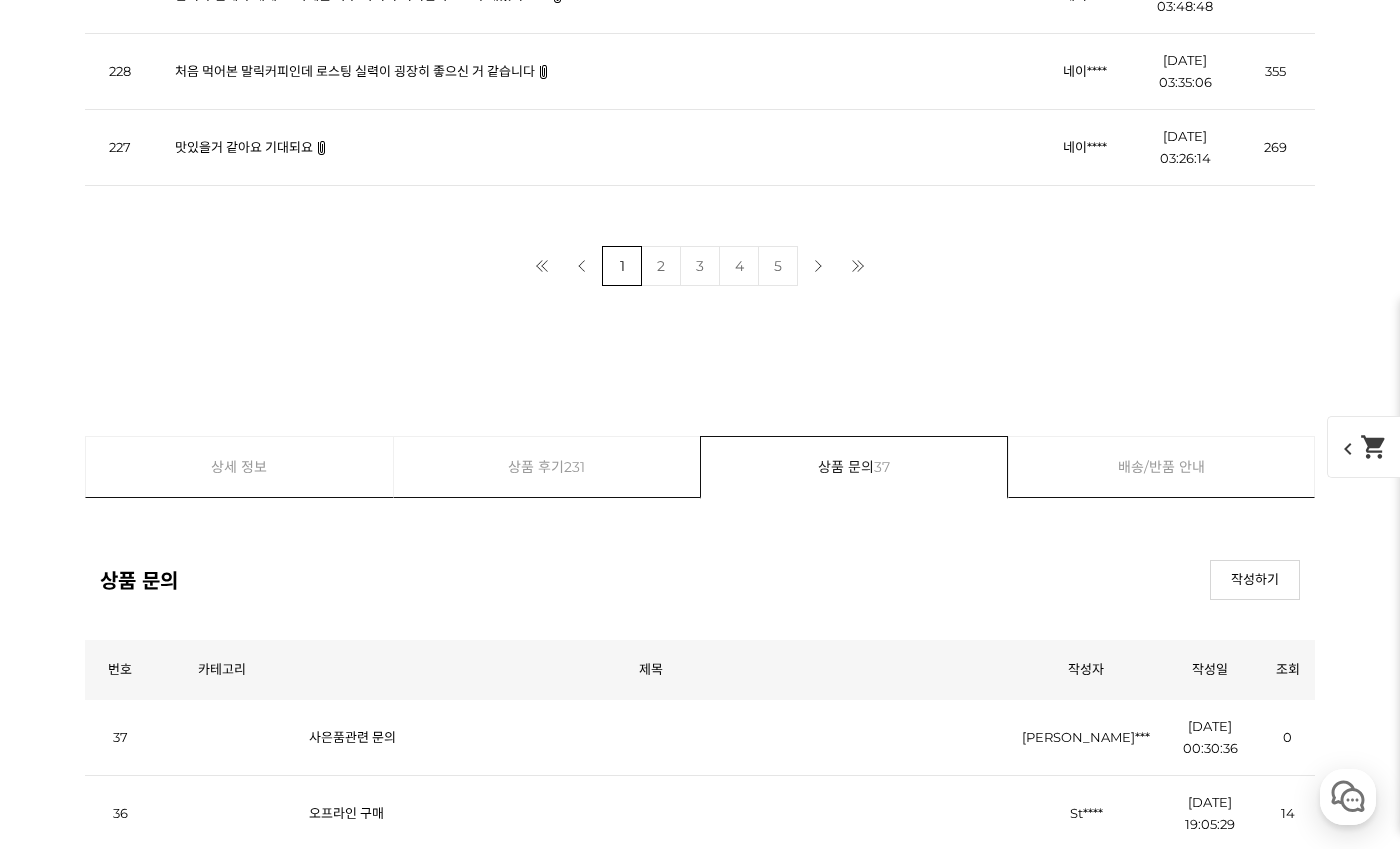 click on "배송/반품 안내" at bounding box center [1162, 467] 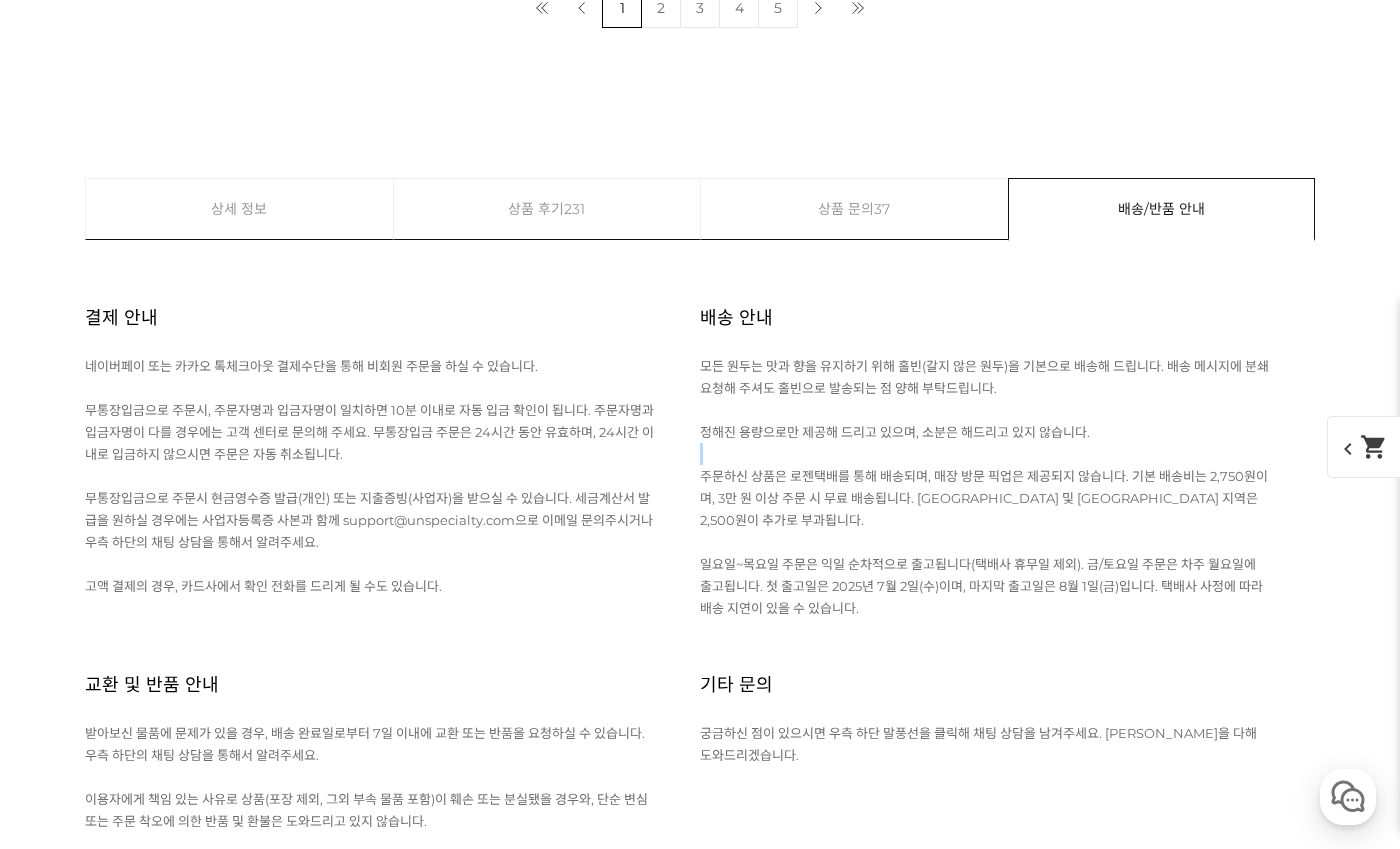 click on "모든 원두는 맛과 향을 유지하기 위해 홀빈(갈지 않은 원두)을 기본으로 배송해 드립니다. 배송 메시지에 분쇄 요청해 주셔도 홀빈으로 발송되는 점 양해 부탁드립니다.
정해진 용량으로만 제공해 드리고 있으며, 소분은 해드리고 있지 않습니다.
주문하신 상품은 로젠택배를 통해 배송되며, 매장 방문 픽업은 제공되지 않습니다. 기본 배송비는 2,750원이며, 3만 원 이상 주문 시 무료 배송됩니다. 제주도 및 도서산간 지역은 2,500원이 추가로 부과됩니다.
일요일~목요일 주문은 익일 순차적으로 출고됩니다(택배사 휴무일 제외). 금/토요일 주문은 차주 월요일에 출고됩니다. 첫 출고일은 2025년 7월 2일(수)이며, 마지막 출고일은 8월 1일(금)입니다. 택배사 사정에 따라 배송 지연이 있을 수 있습니다." at bounding box center [985, 487] 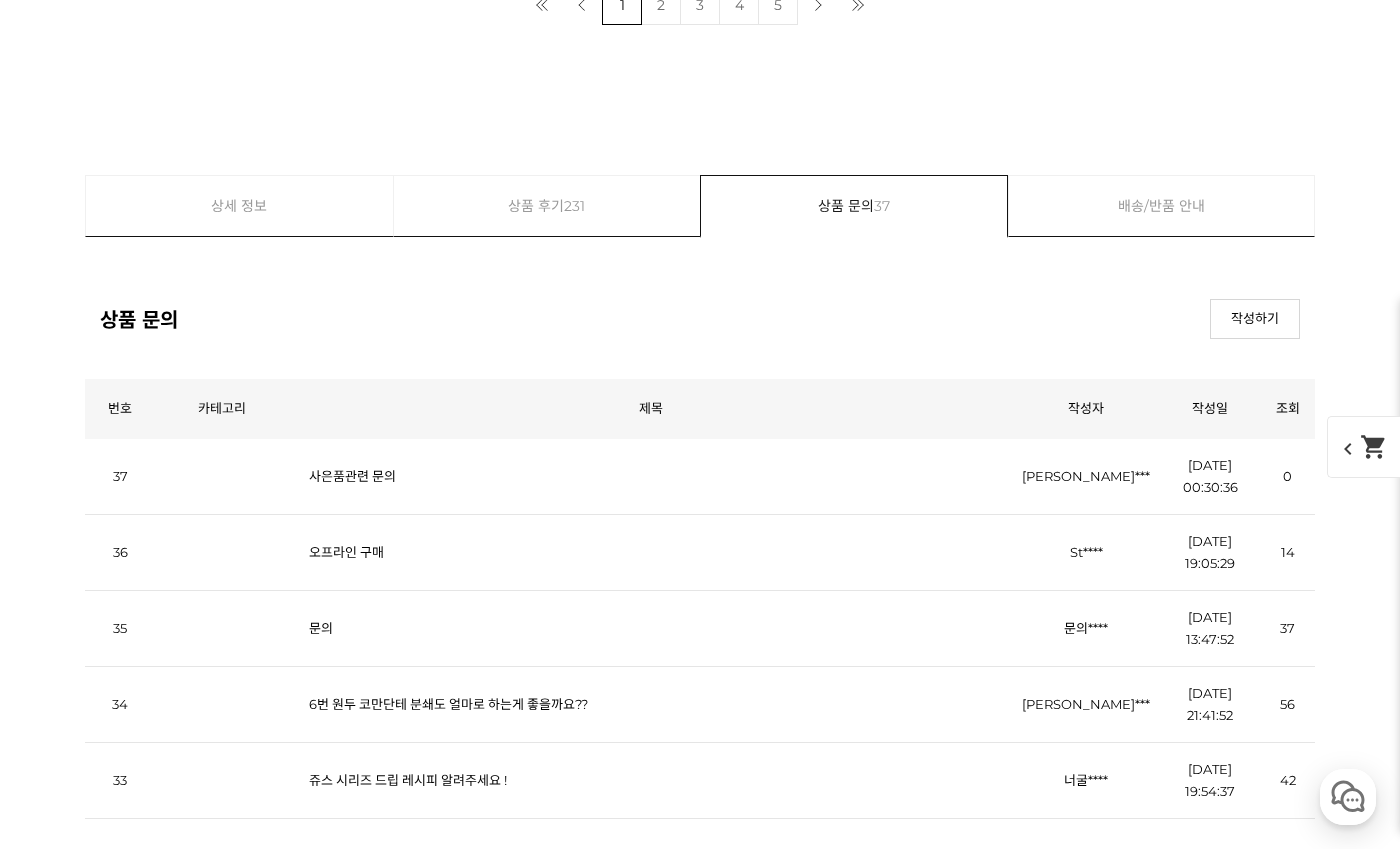 click on "상품 후기  231" at bounding box center [547, 206] 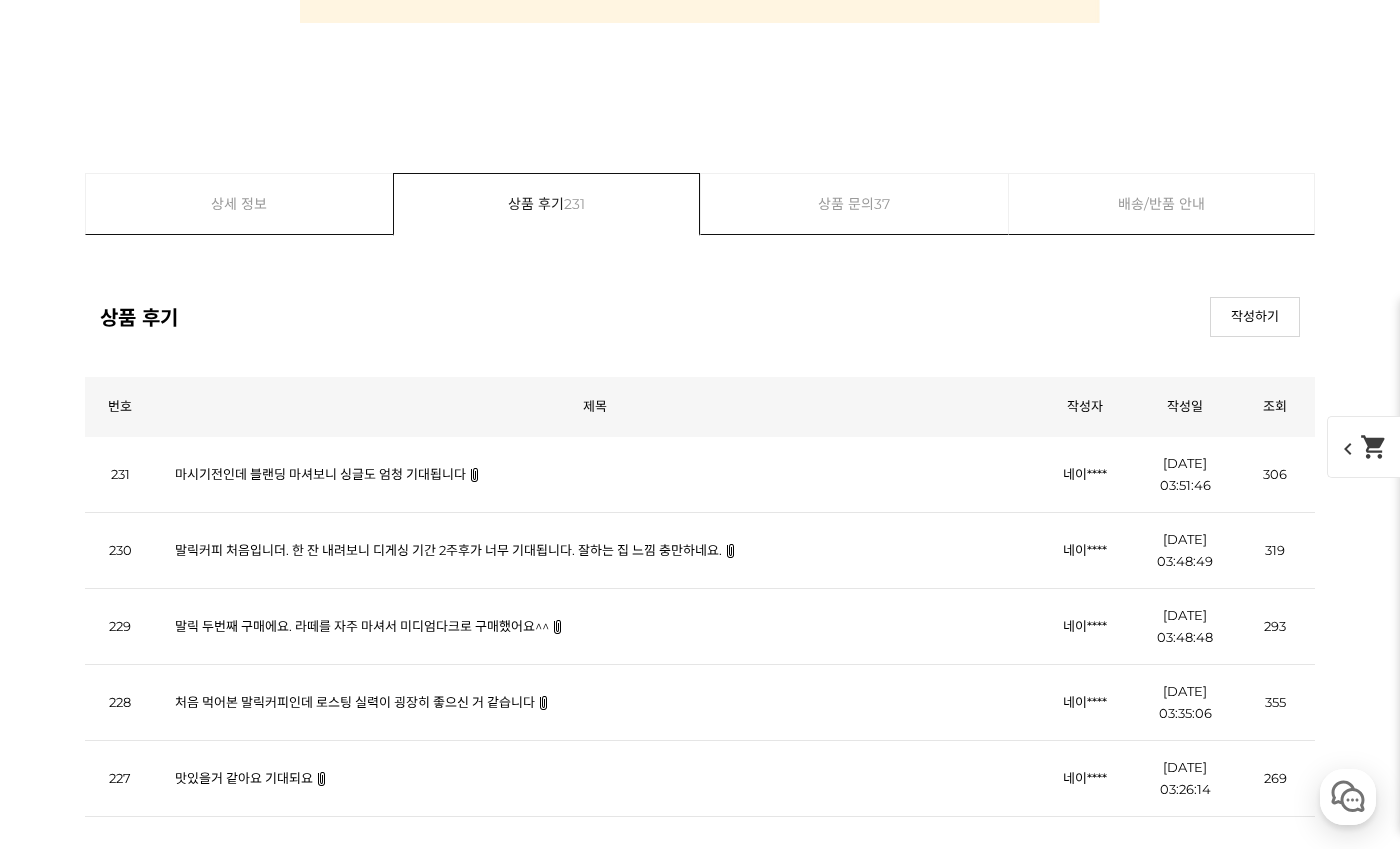 click on "상세 정보" at bounding box center (239, 204) 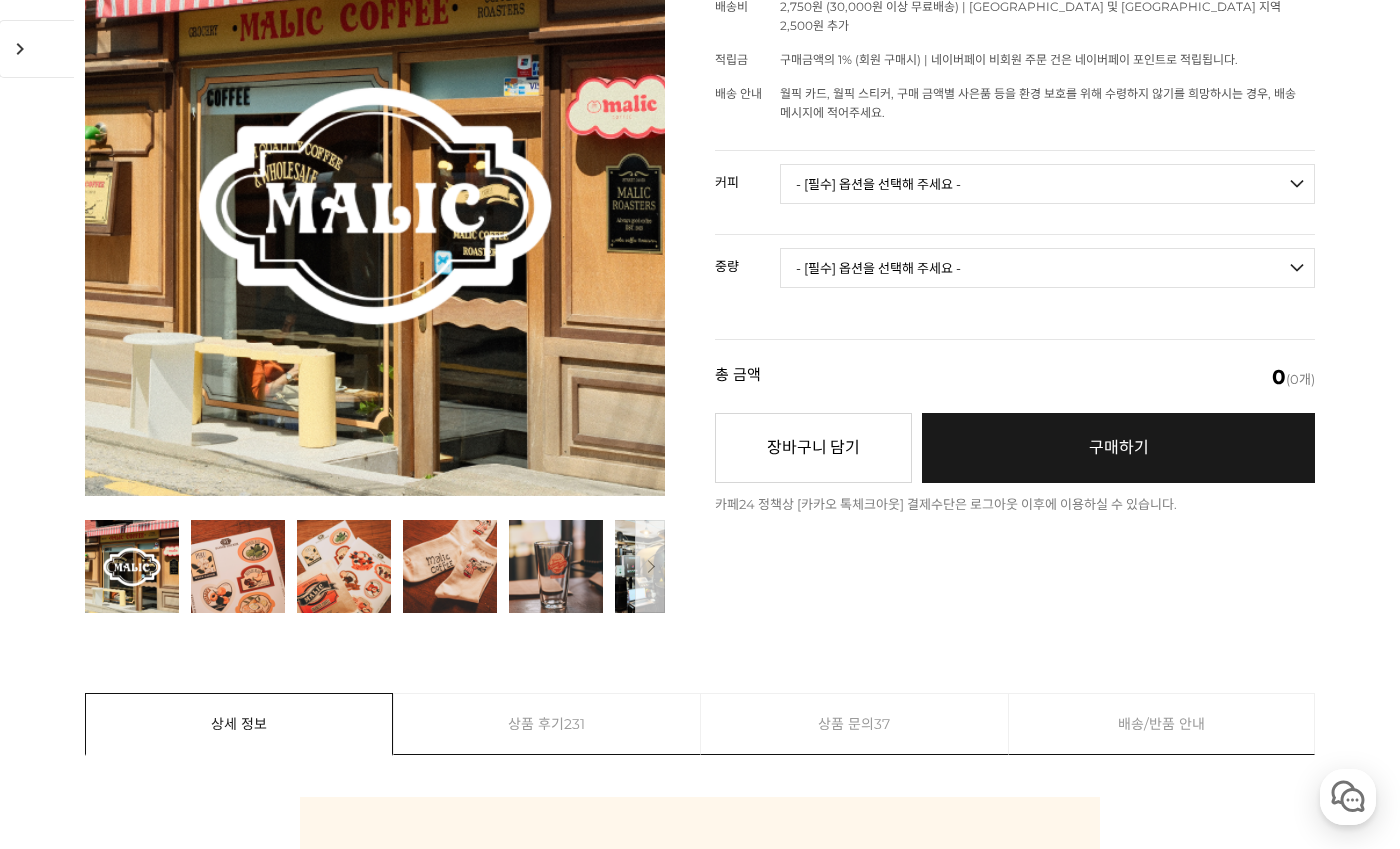 scroll, scrollTop: 755, scrollLeft: 0, axis: vertical 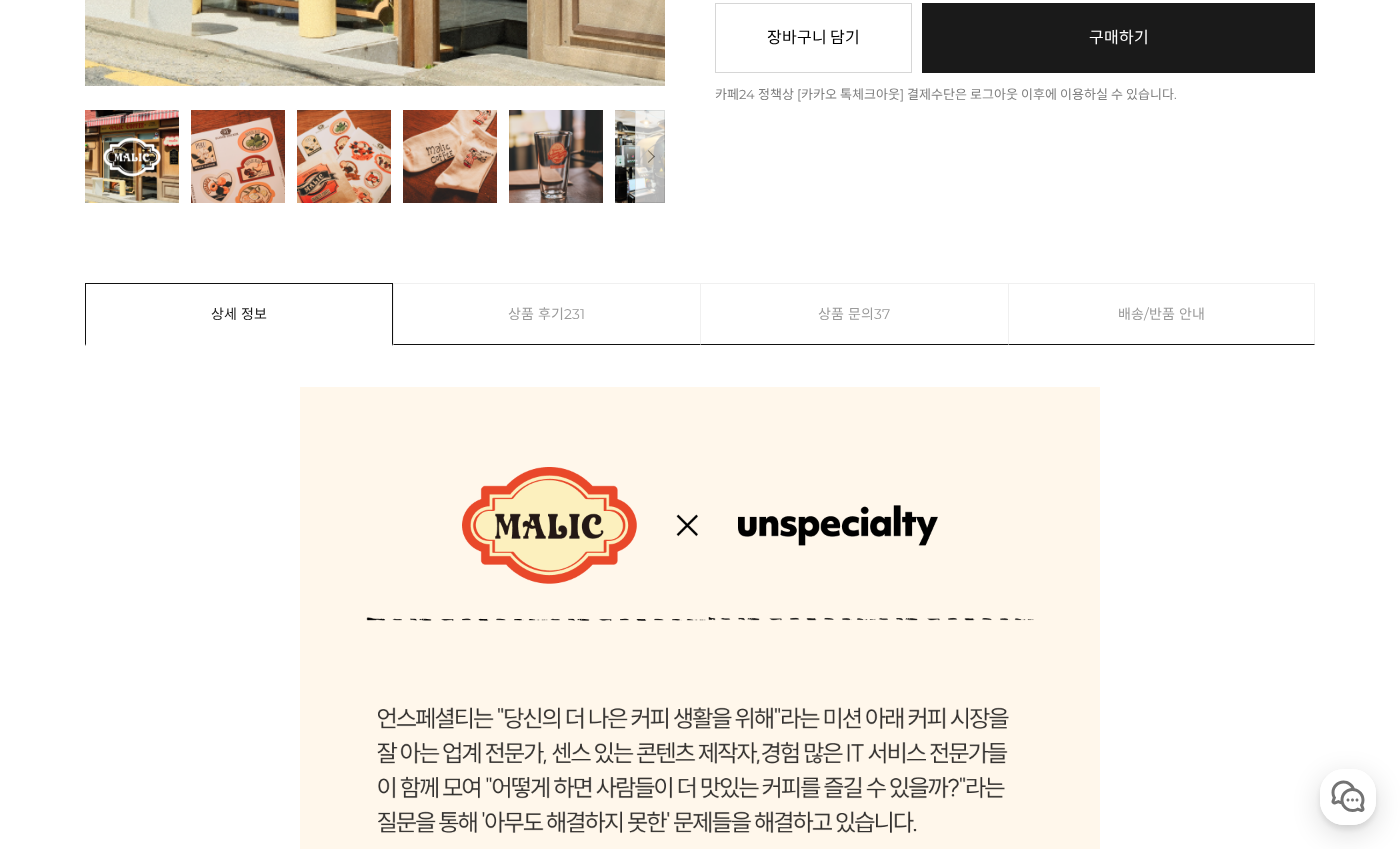 click on "뒤로가기
현재 위치
홈
커피 월픽
상품 상세 정보
이전 다음" at bounding box center [700, 22202] 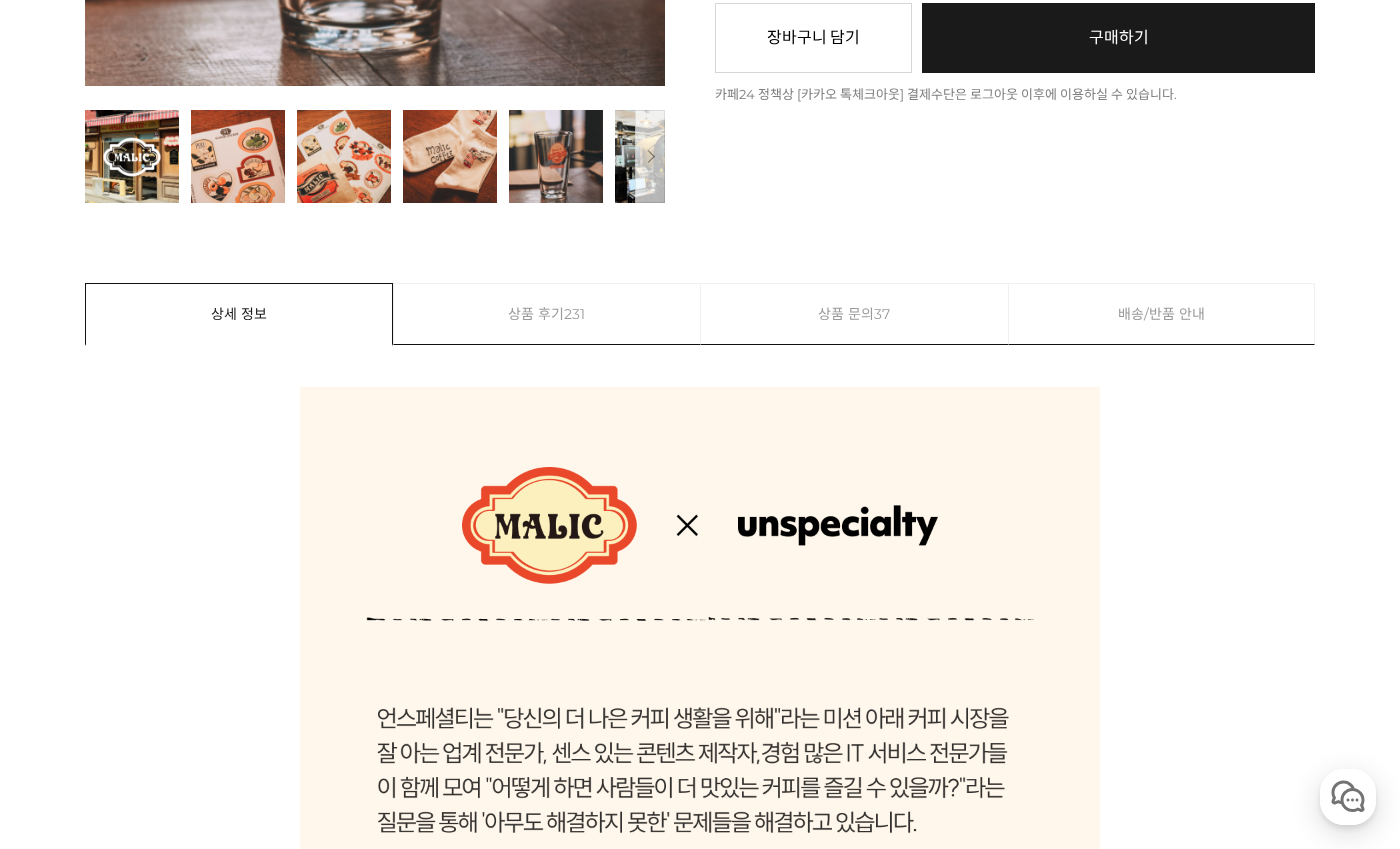 click at bounding box center [556, 157] 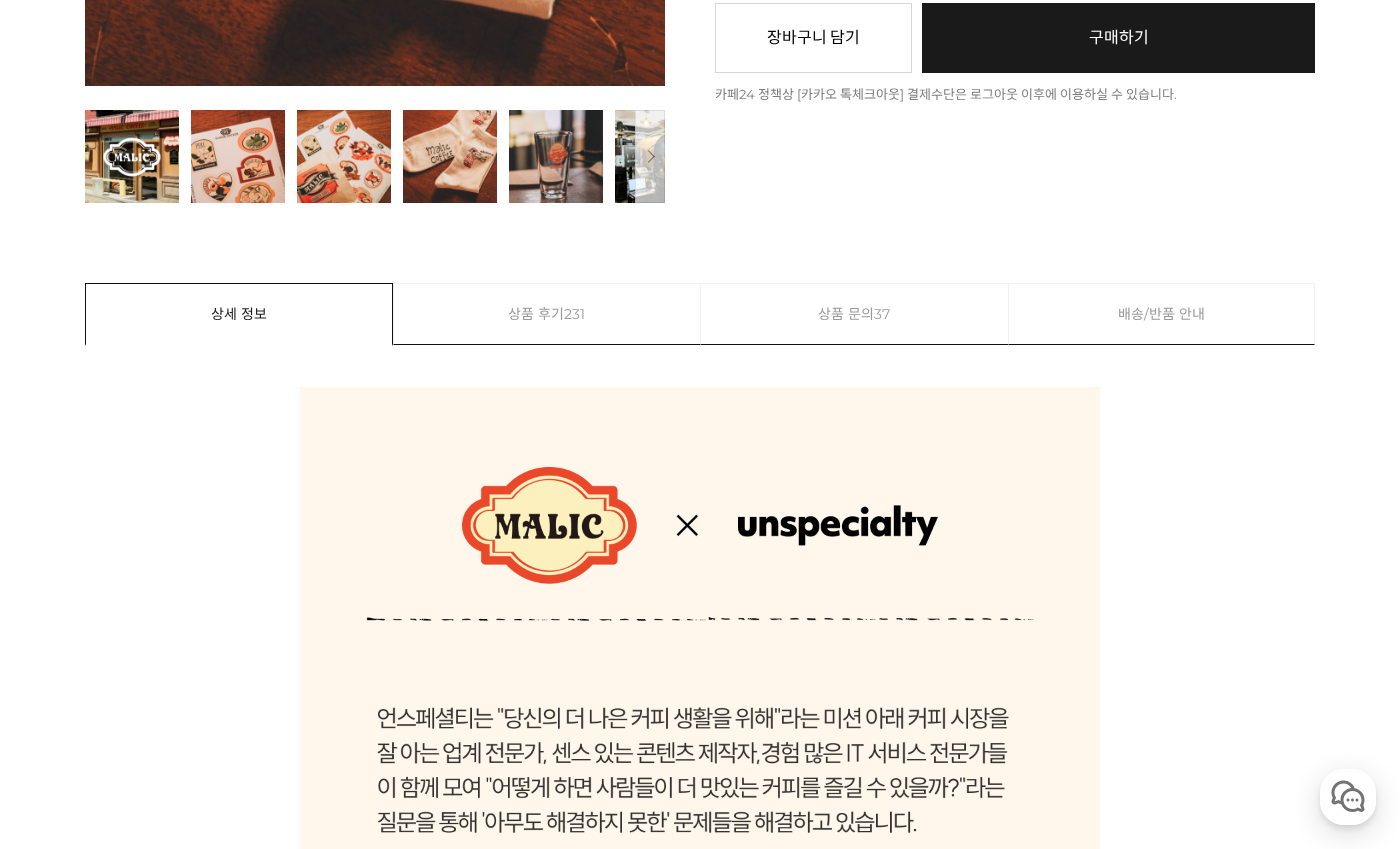click at bounding box center (450, 157) 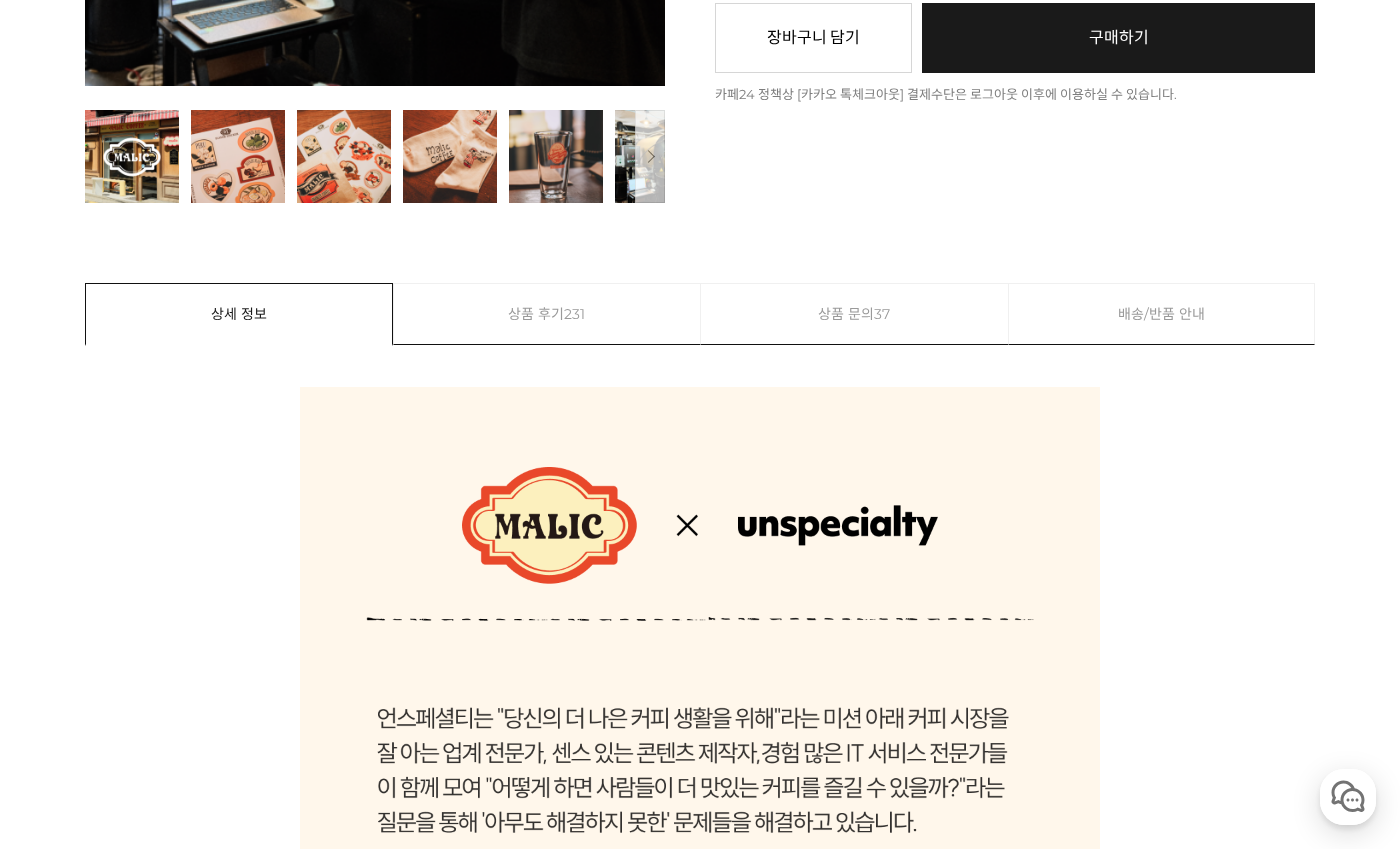 scroll, scrollTop: 345, scrollLeft: 0, axis: vertical 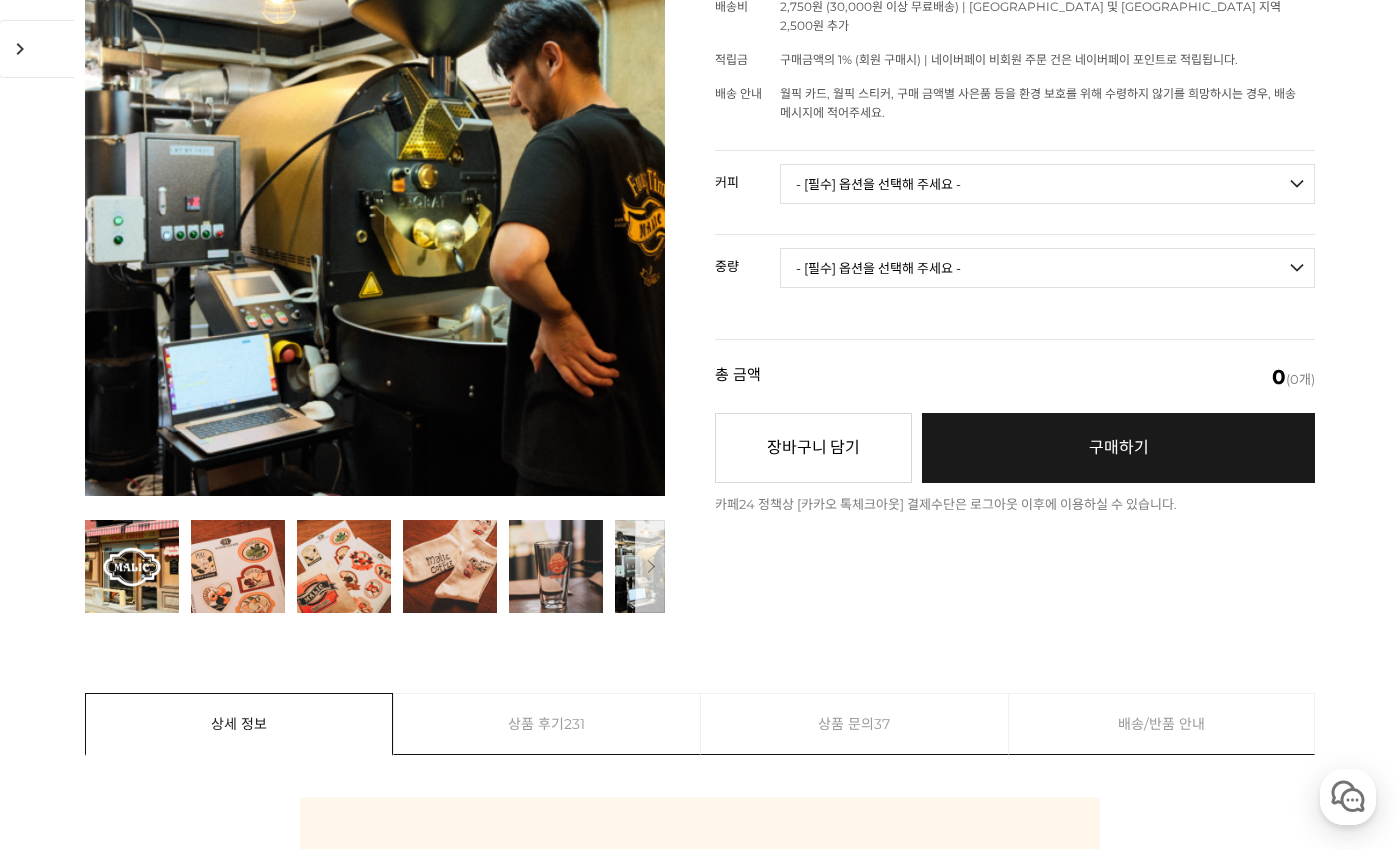 click at bounding box center [450, 567] 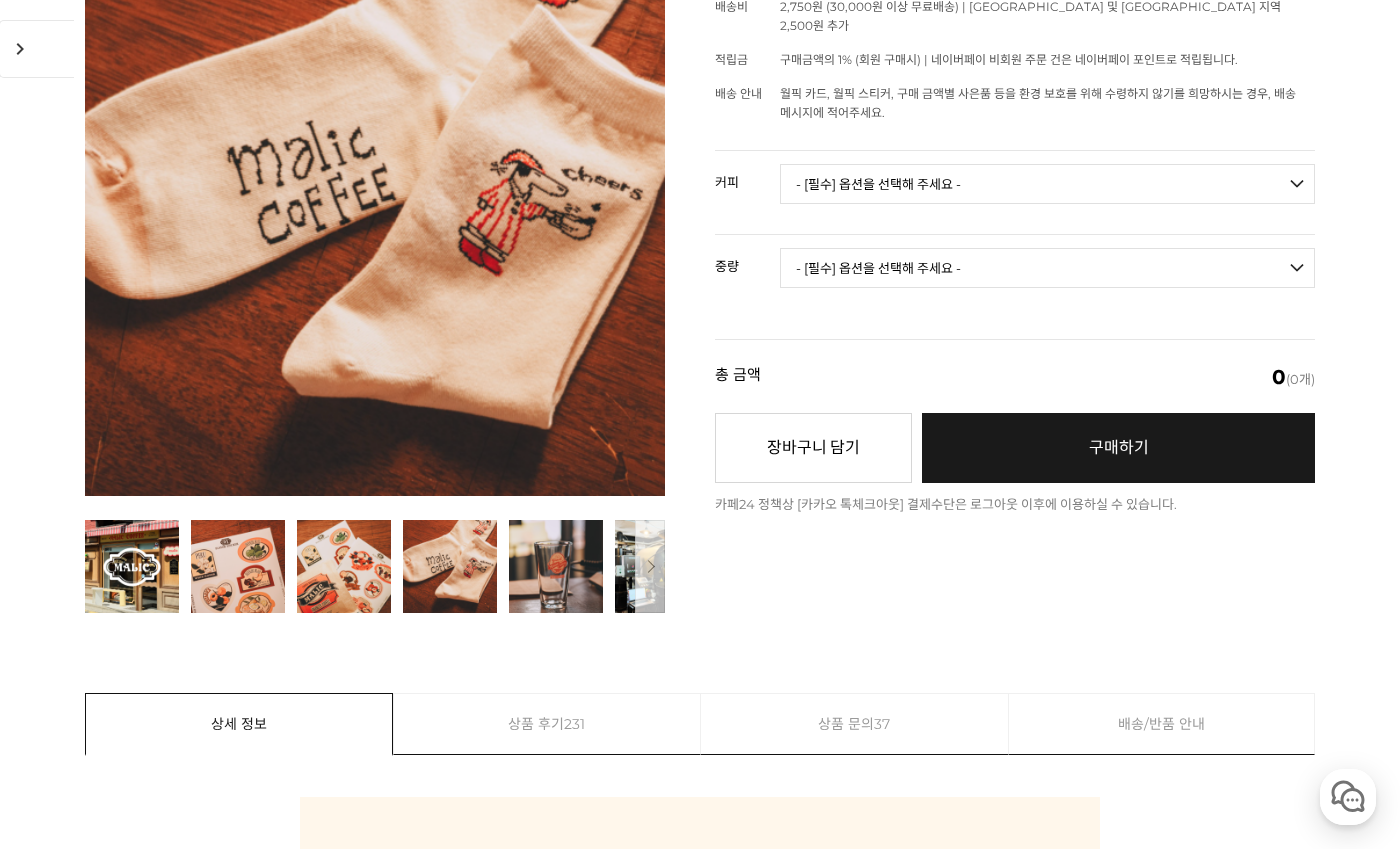 click at bounding box center [375, 206] 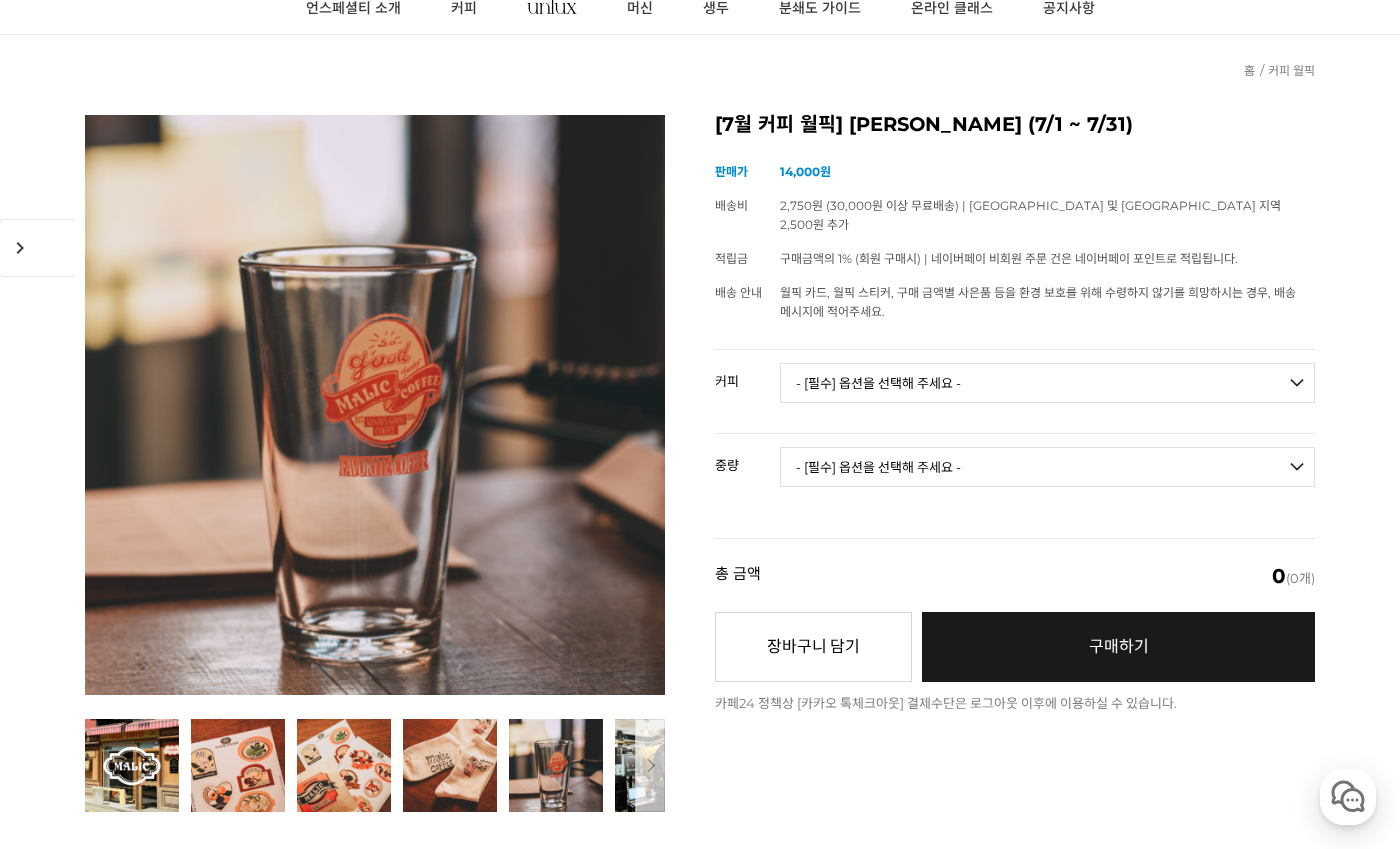 scroll, scrollTop: 0, scrollLeft: 0, axis: both 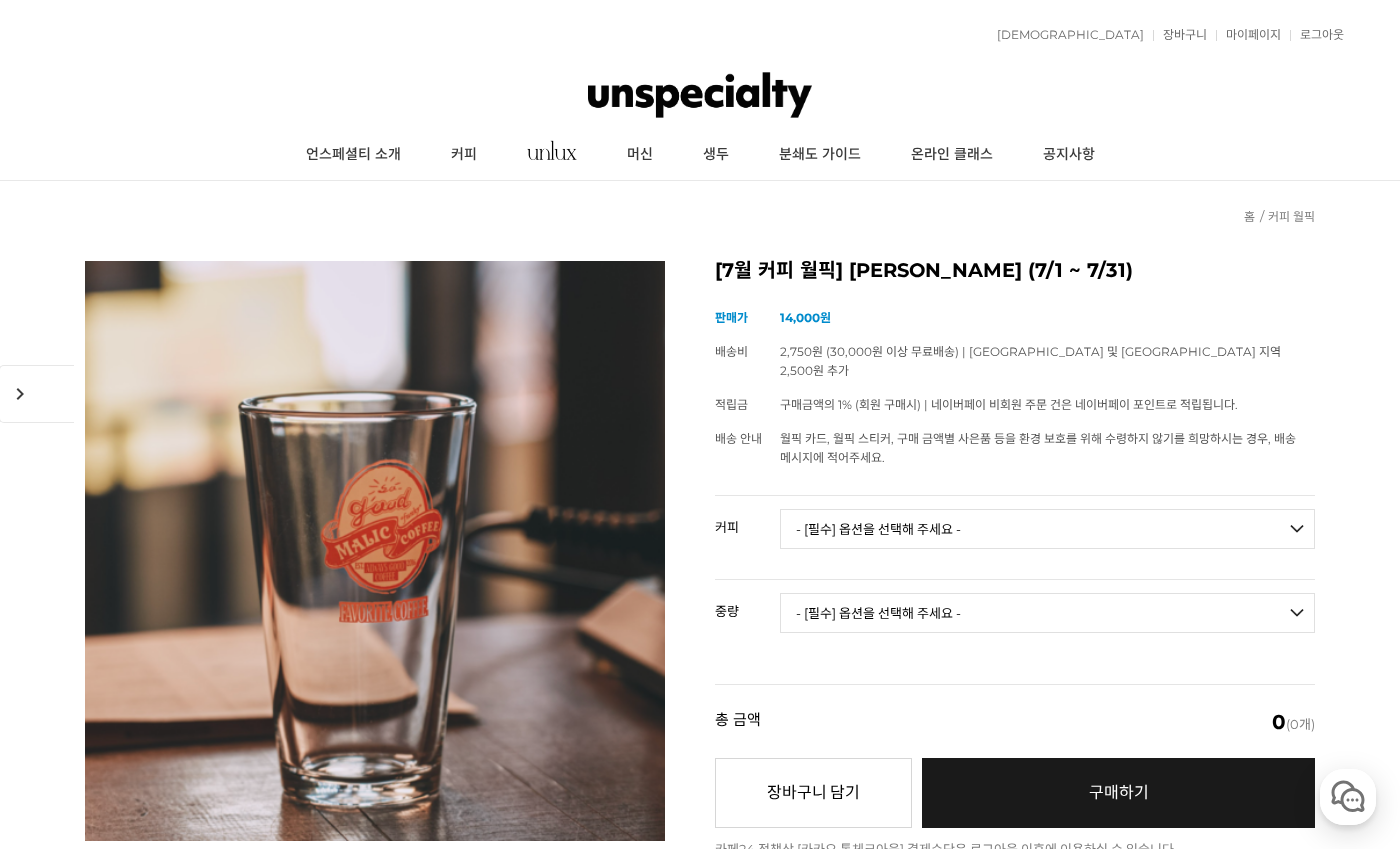 click on "적립금  809원
예치금
쿠폰  0
관심상품
장바구니  1개 ( 300,000원 )
주문조회
장바구니
내정보수정
마이페이지
최근본상품
로그아웃
고객센터
공지사항
상품 후기
상품 Q&A
월피커 게시판" at bounding box center (700, 35) 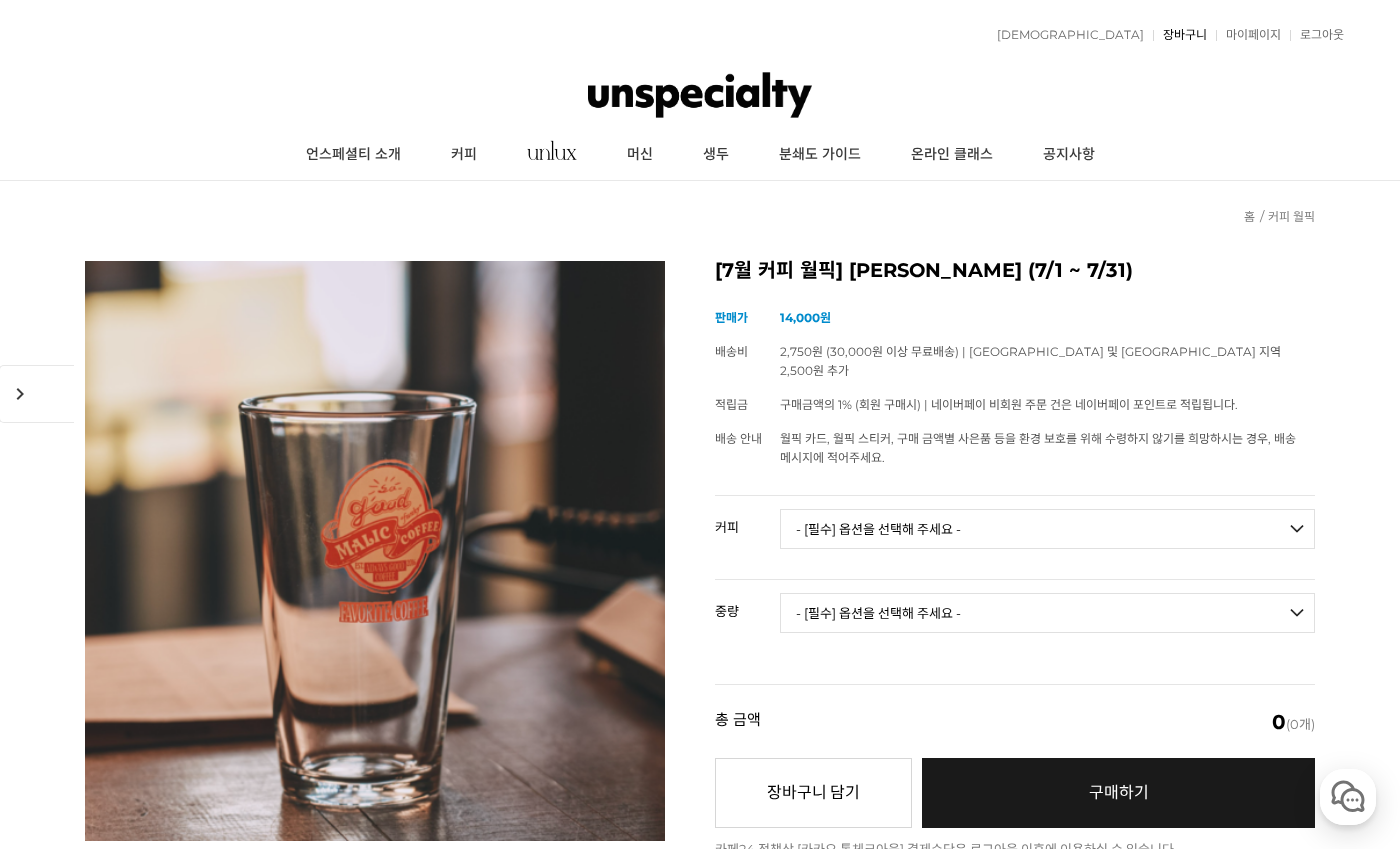 click on "장바구니" at bounding box center (1180, 35) 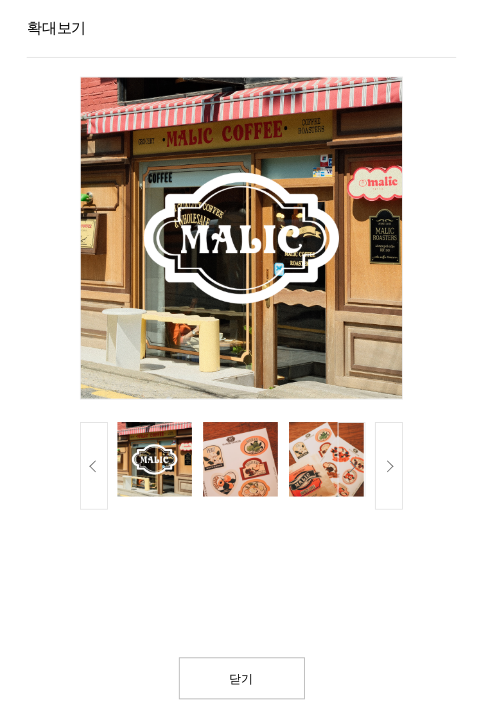 scroll, scrollTop: 0, scrollLeft: 0, axis: both 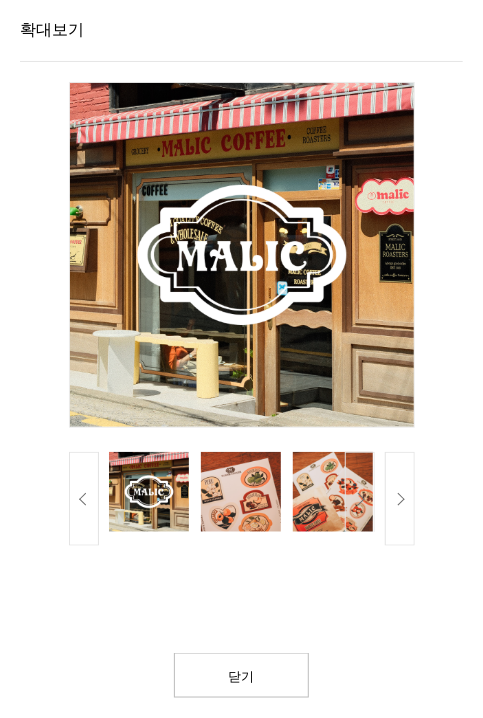 click on "다음" at bounding box center [360, 499] 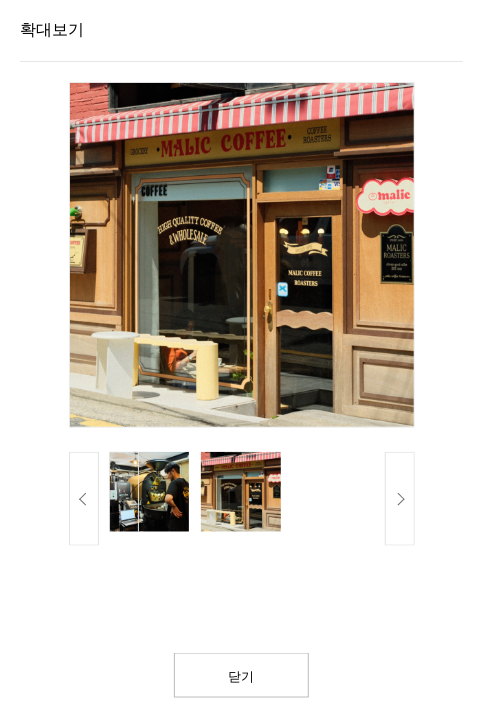 click at bounding box center (241, 492) 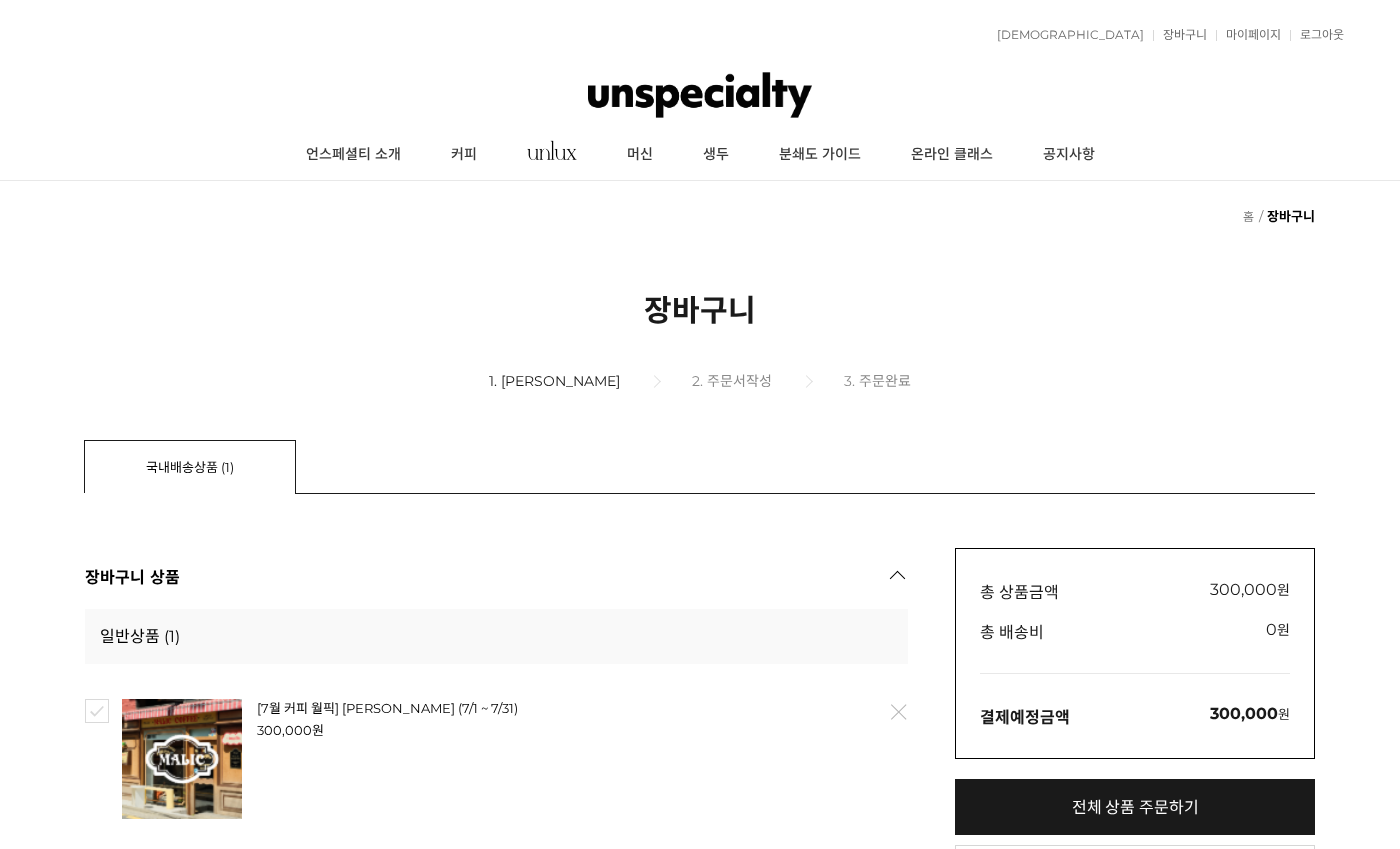 scroll, scrollTop: 0, scrollLeft: 0, axis: both 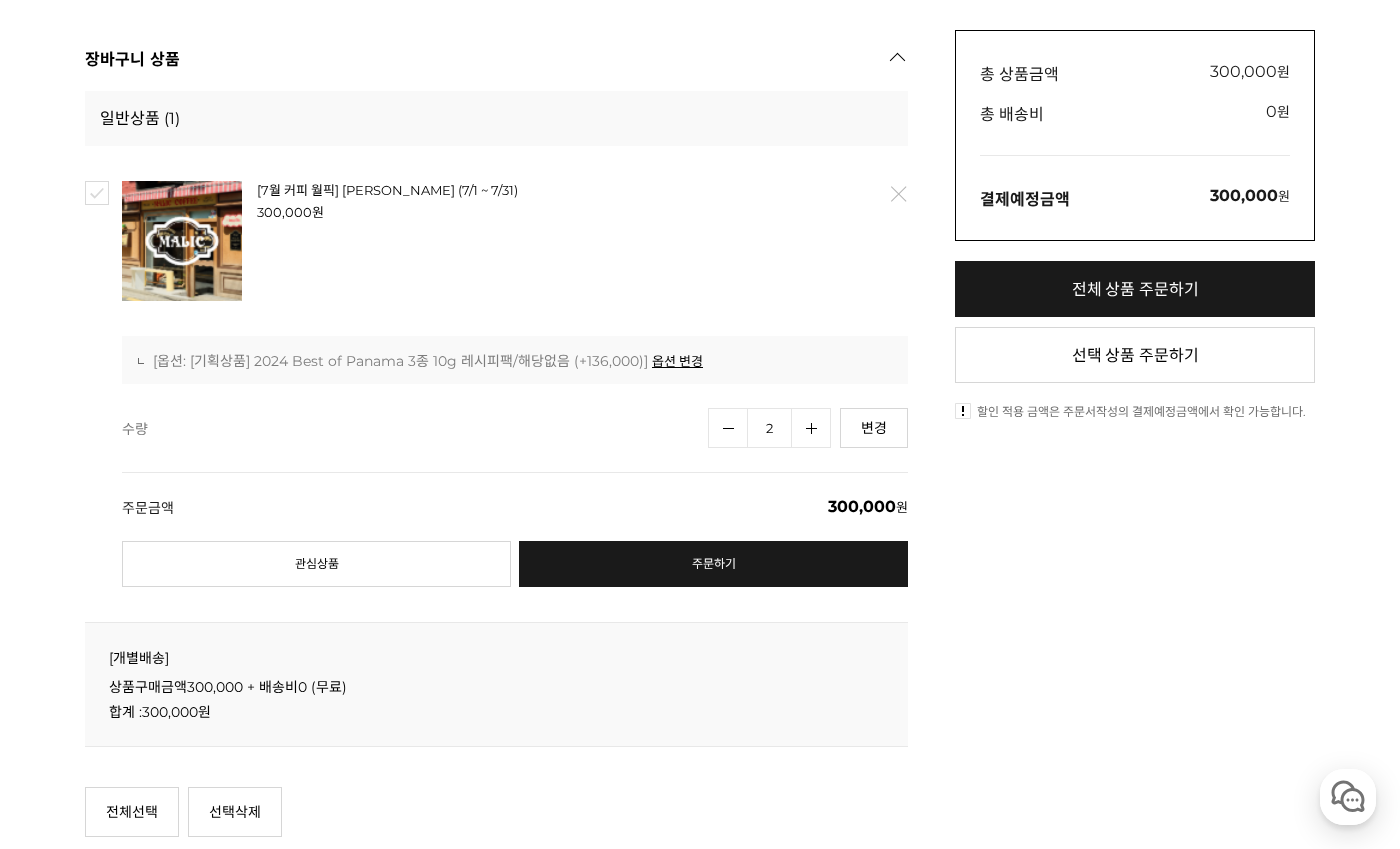 click on "[7월 커피 월픽] [PERSON_NAME] (7/1 ~ 7/31)
300,000 원
-0 원
배송 :
0원 [무료] / 개별배송
배송주기
3,000원
상품중량:  1.00kg * 2개 = 2.00kg
[7월 커피 월픽] 말릭 커피 (7/1 ~ 7/31) :  (2개)" at bounding box center (496, 384) 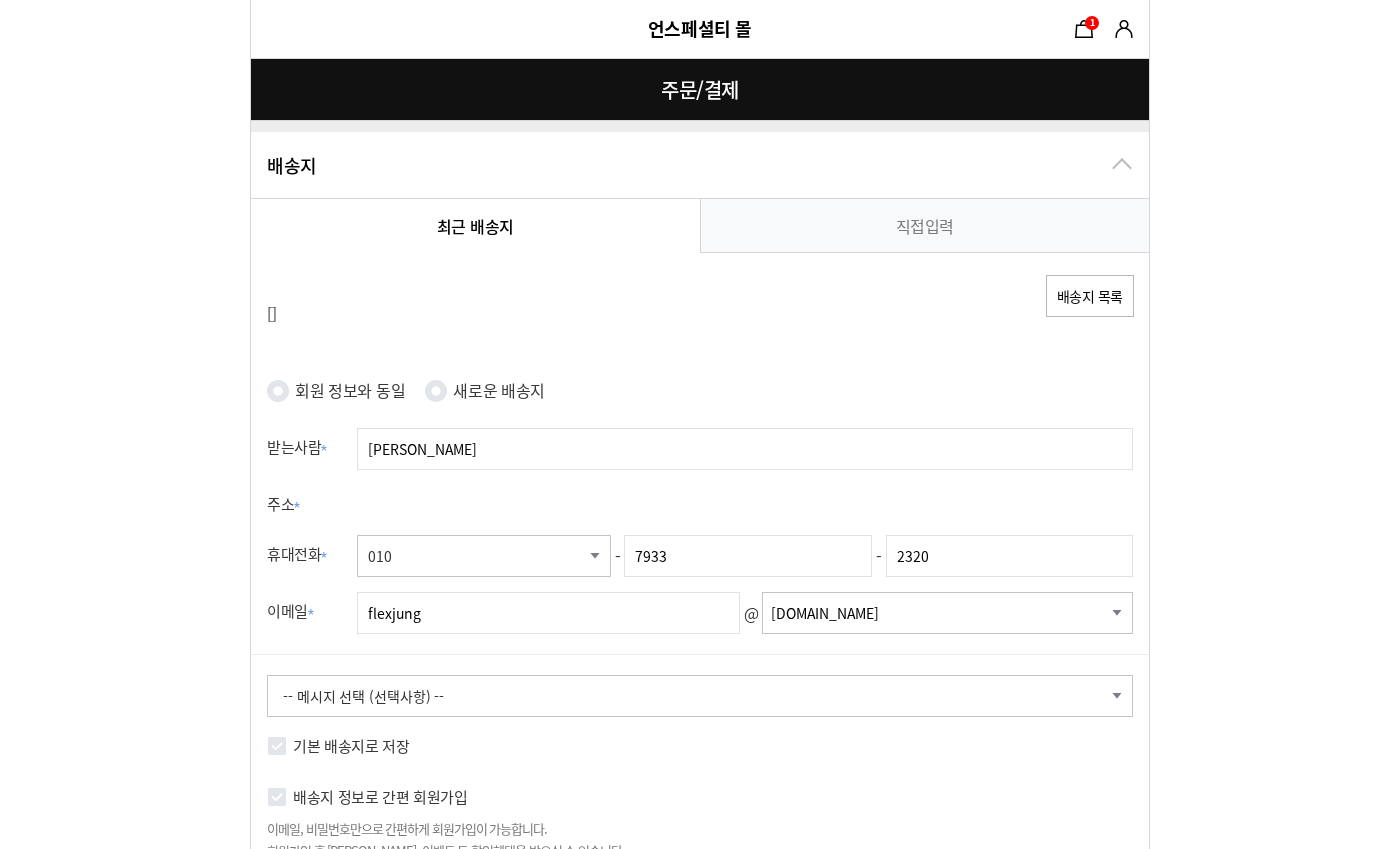select on "card_17" 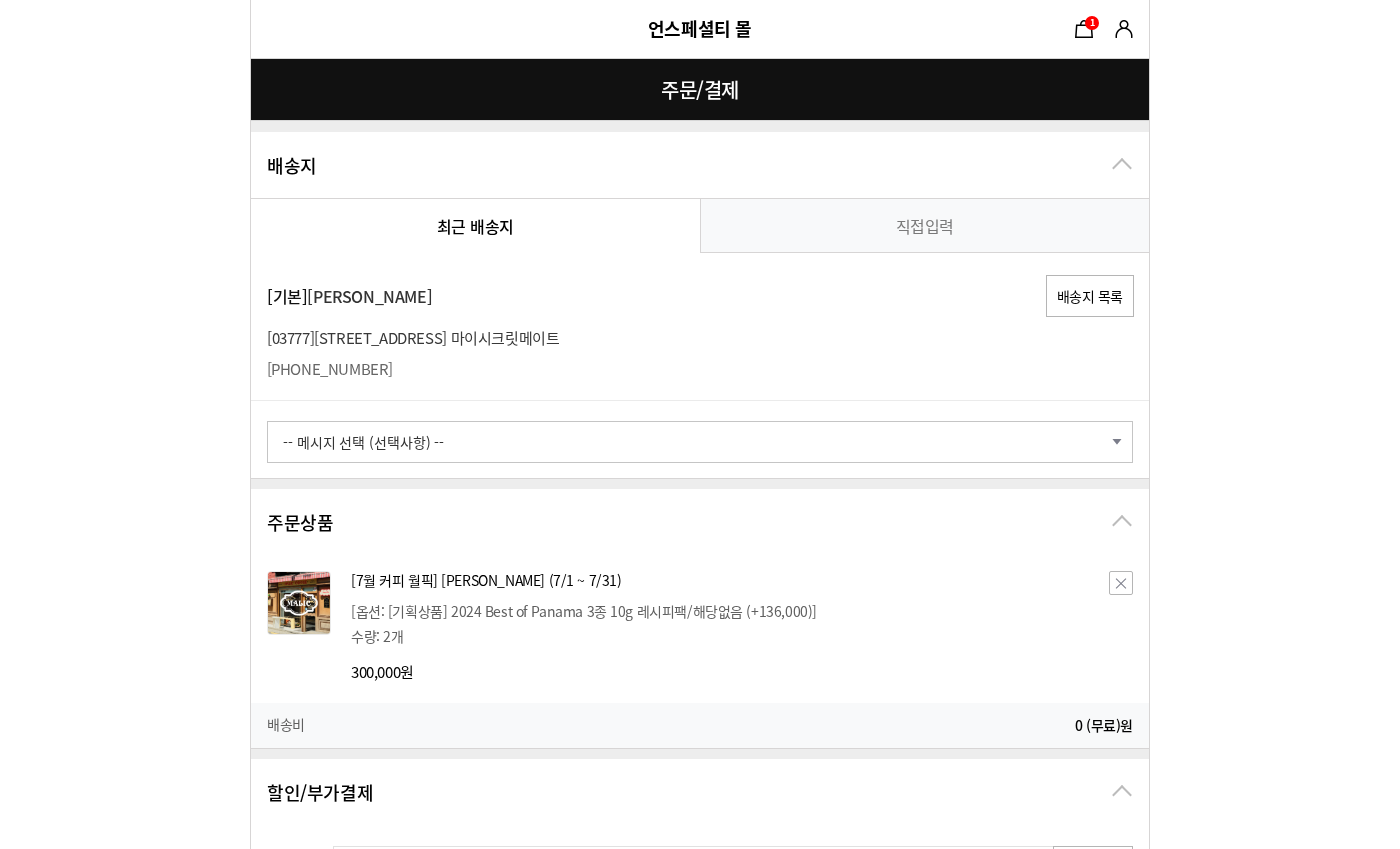 scroll, scrollTop: 0, scrollLeft: 0, axis: both 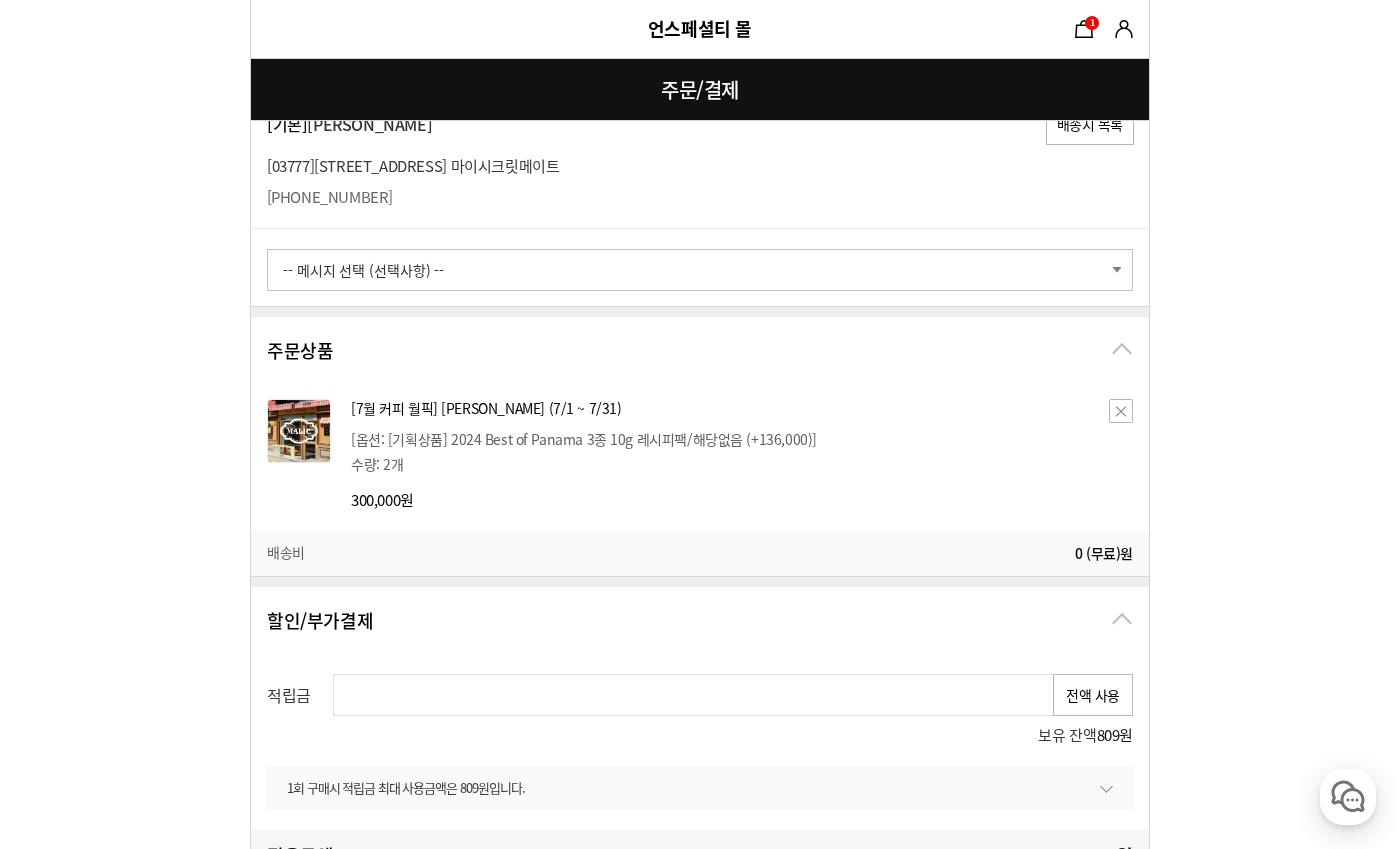 drag, startPoint x: 580, startPoint y: 453, endPoint x: 730, endPoint y: 455, distance: 150.01334 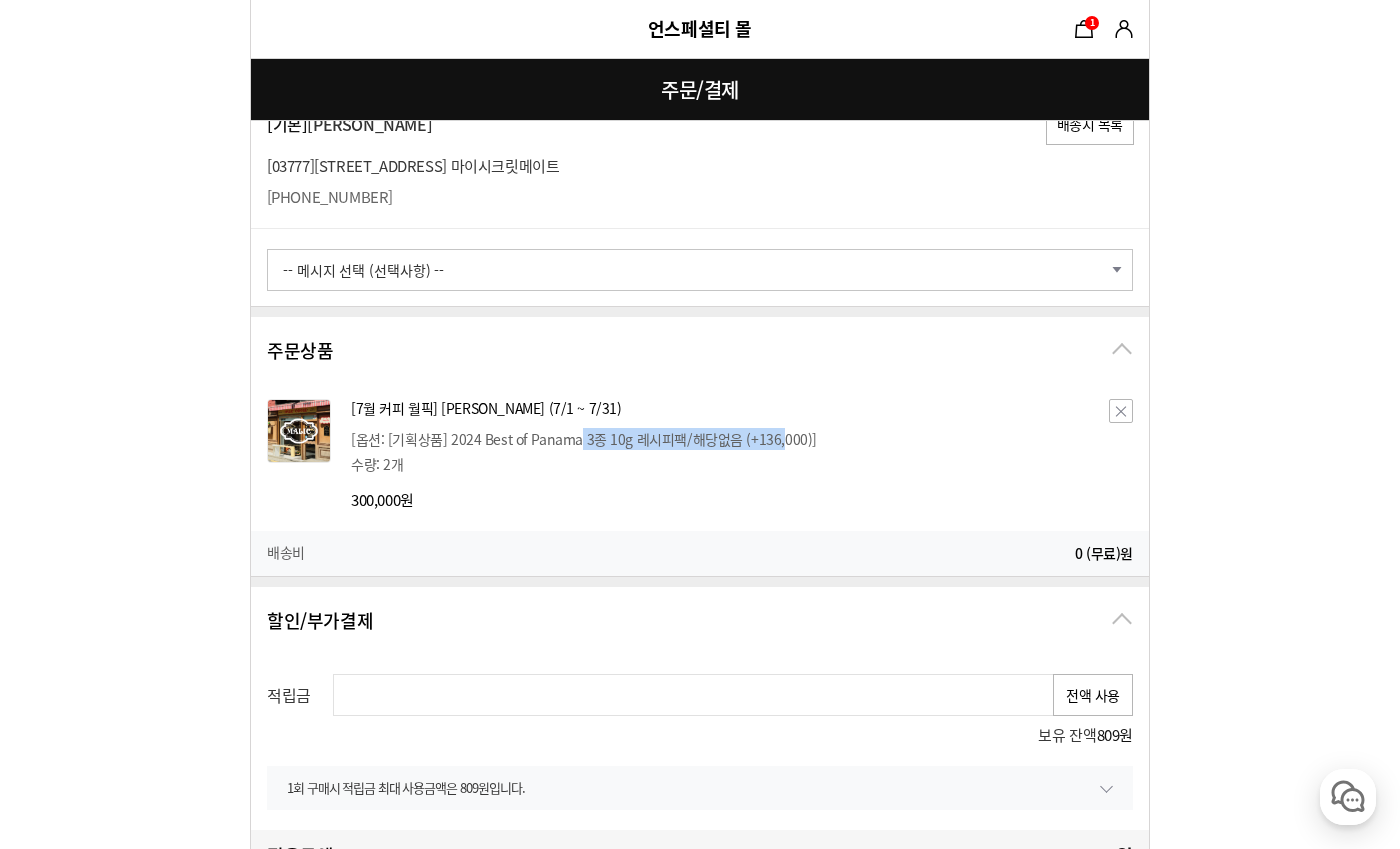 drag, startPoint x: 578, startPoint y: 437, endPoint x: 775, endPoint y: 448, distance: 197.30687 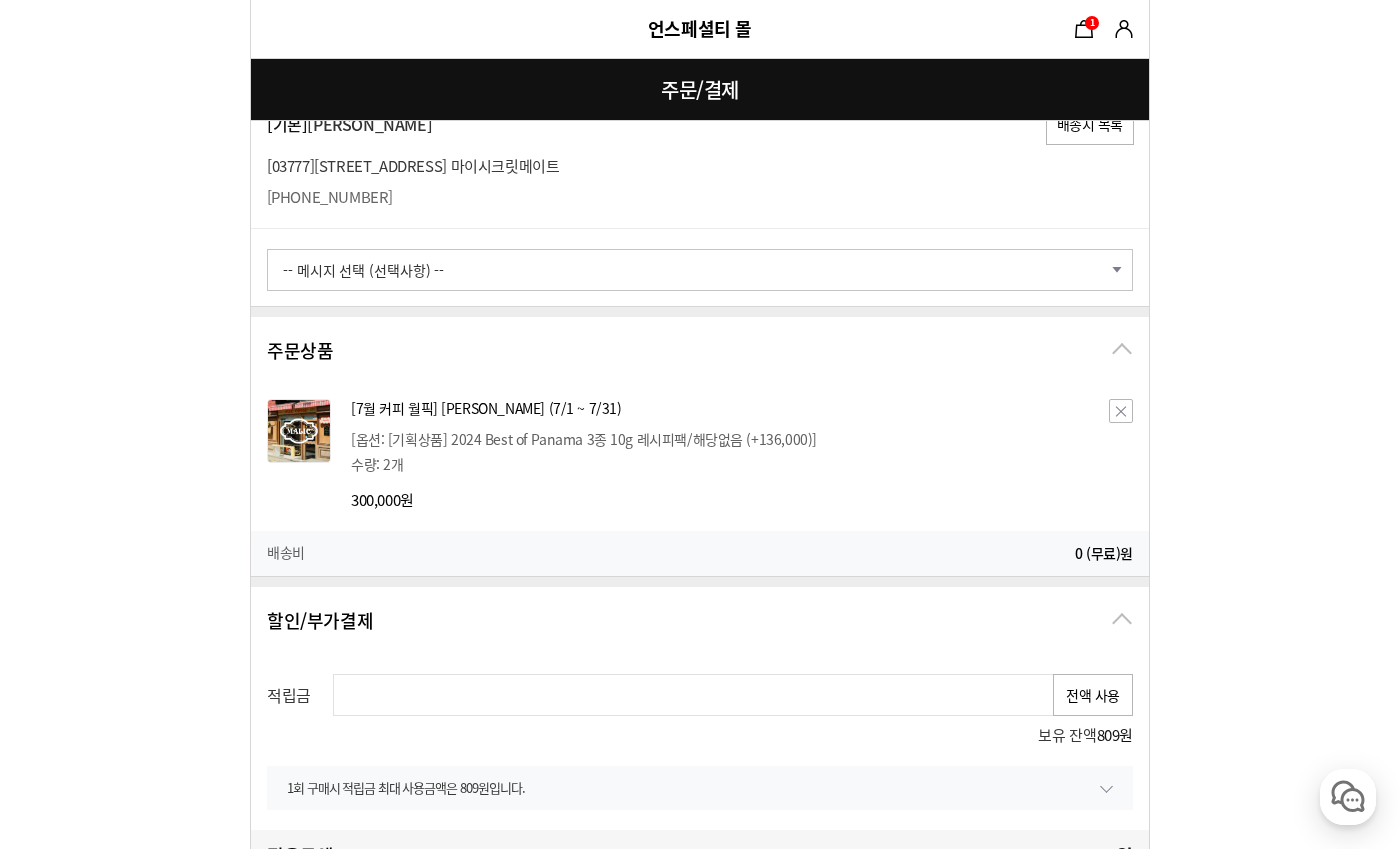 click on "[옵션: [기획상품] 2024 Best of Panama 3종 10g 레시피팩/해당없음 (+136,000)]" at bounding box center (728, 439) 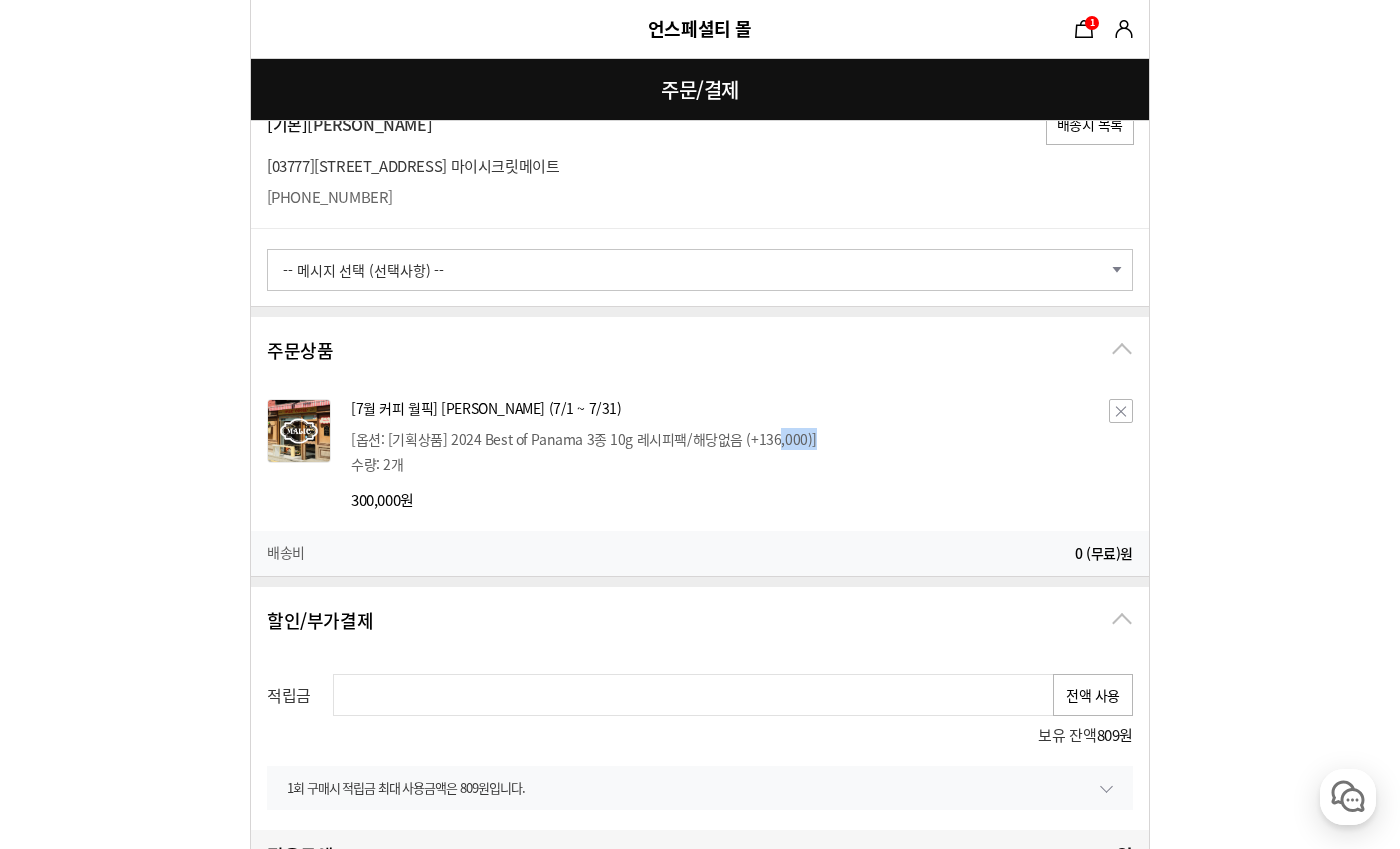 drag, startPoint x: 810, startPoint y: 444, endPoint x: 739, endPoint y: 434, distance: 71.70077 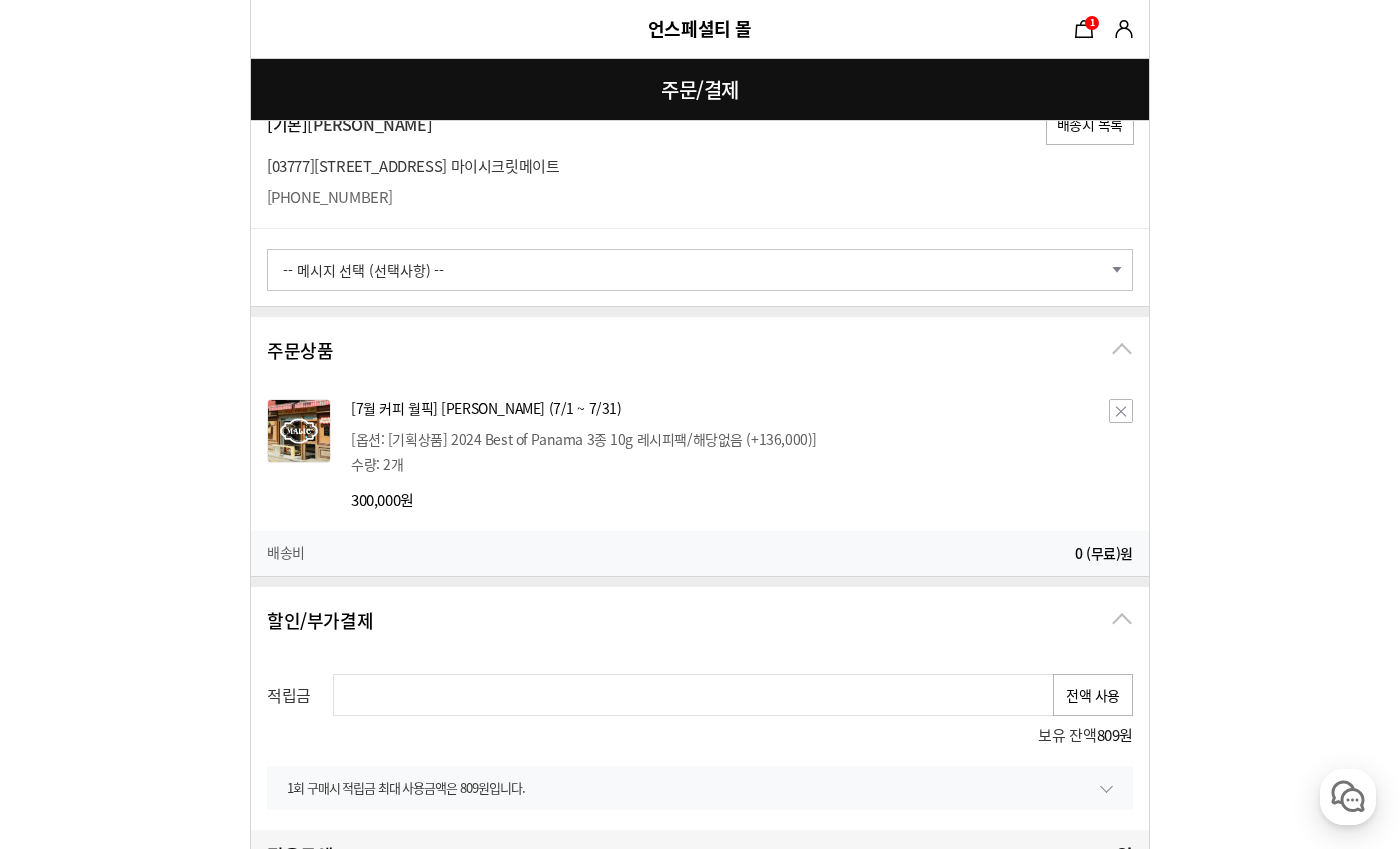 click on "[옵션: [기획상품] 2024 Best of Panama 3종 10g 레시피팩/해당없음 (+136,000)]" at bounding box center [728, 439] 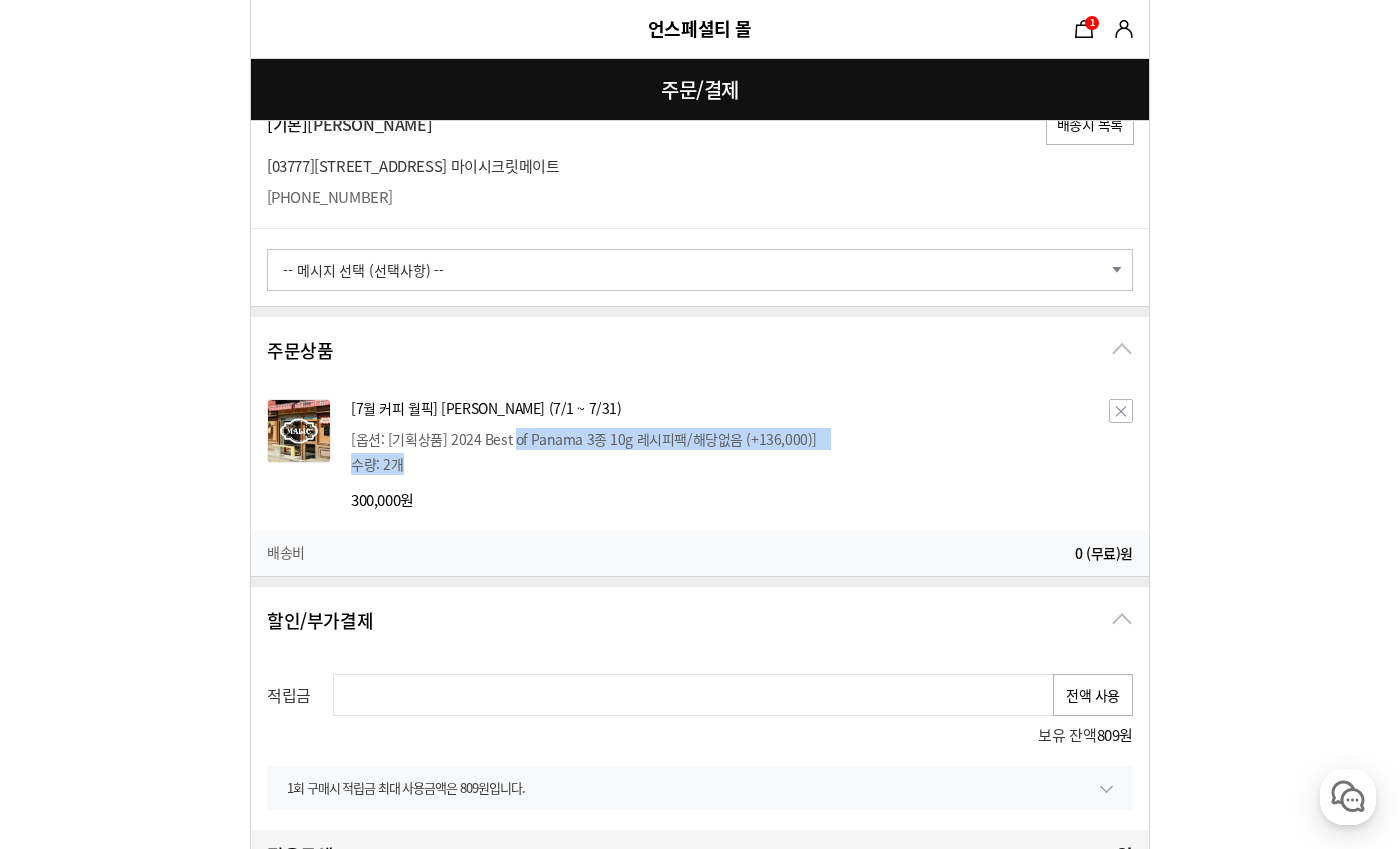 drag, startPoint x: 554, startPoint y: 442, endPoint x: 819, endPoint y: 451, distance: 265.15277 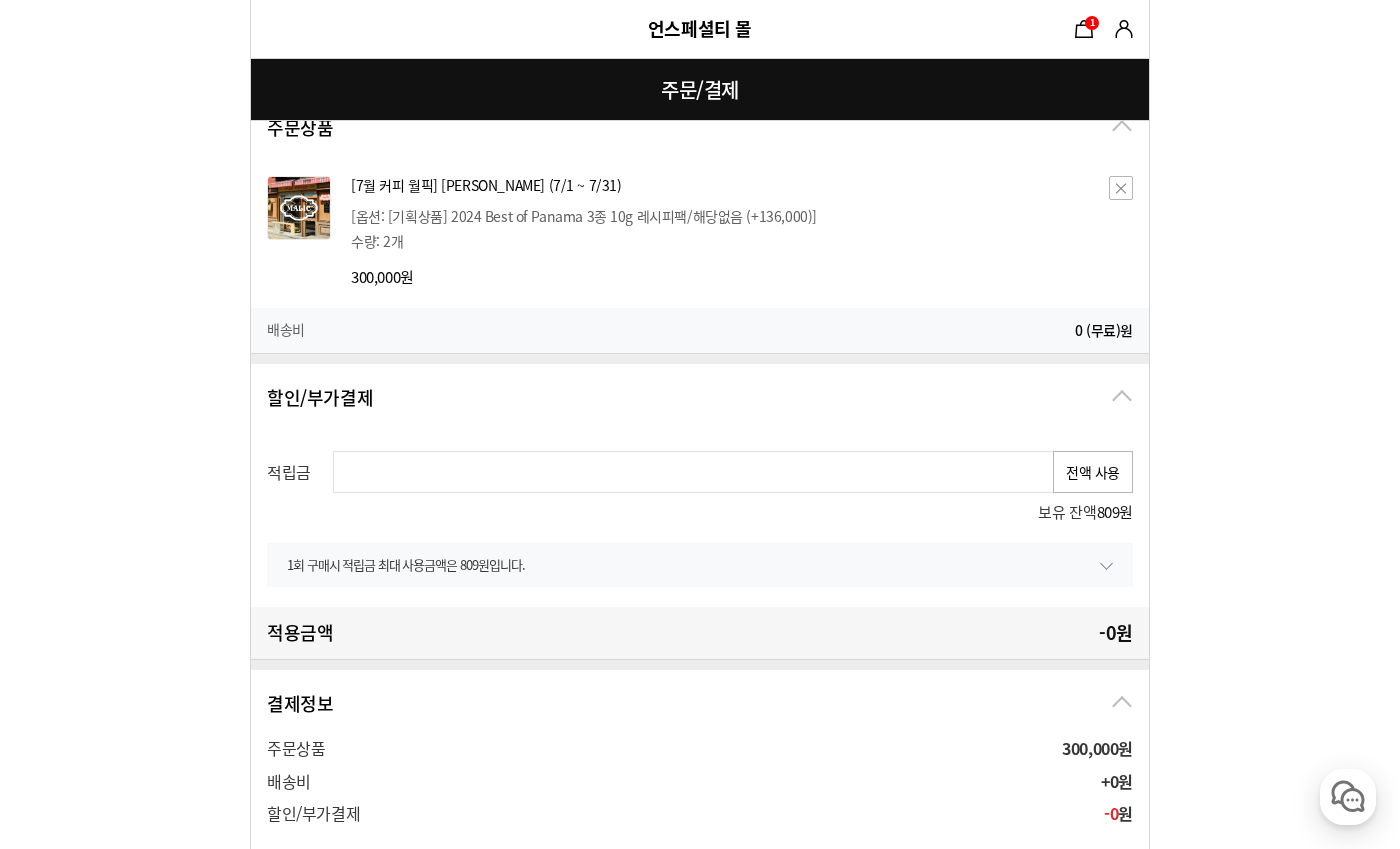 scroll, scrollTop: 553, scrollLeft: 0, axis: vertical 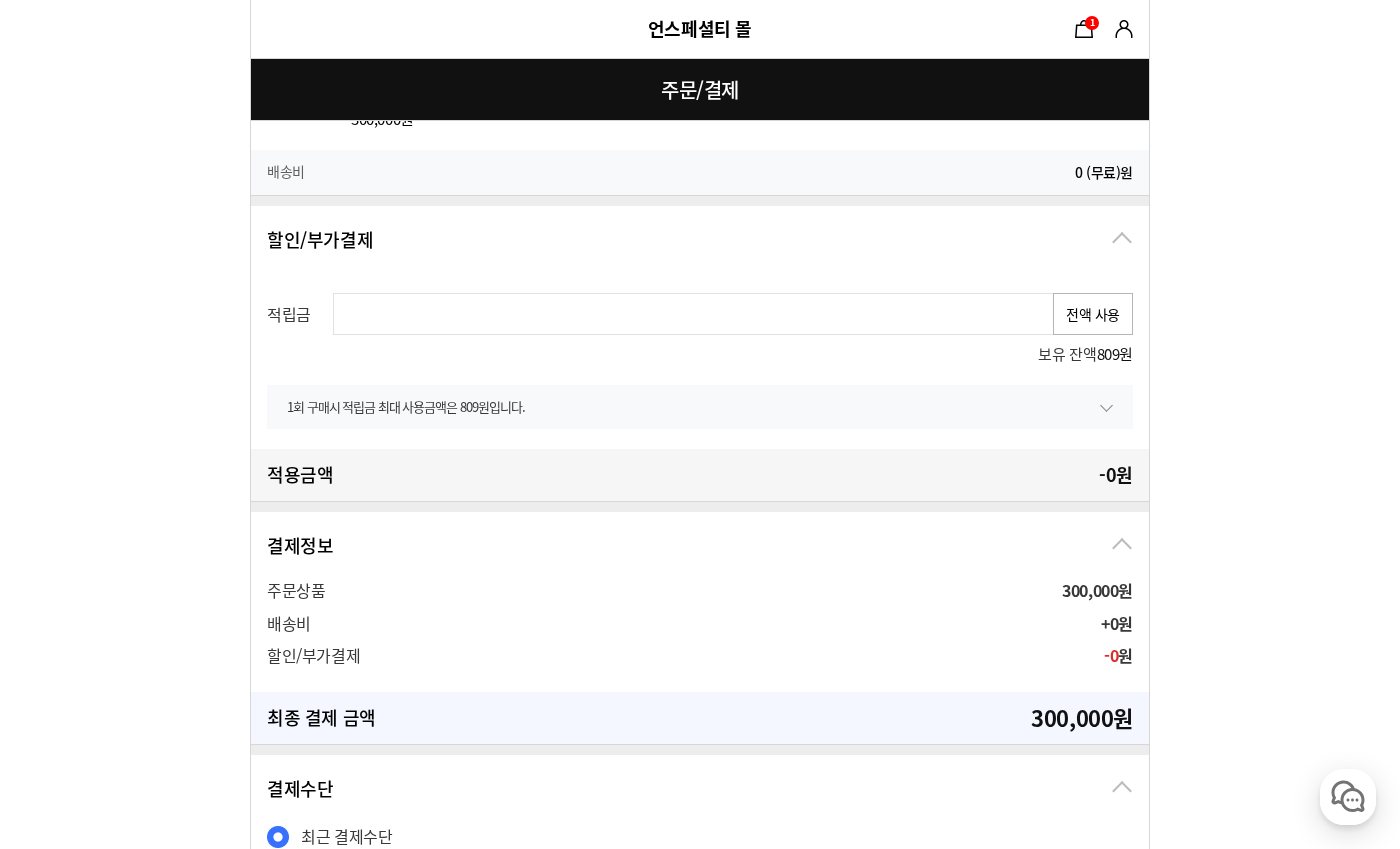 click on "전액 사용" at bounding box center [1093, 314] 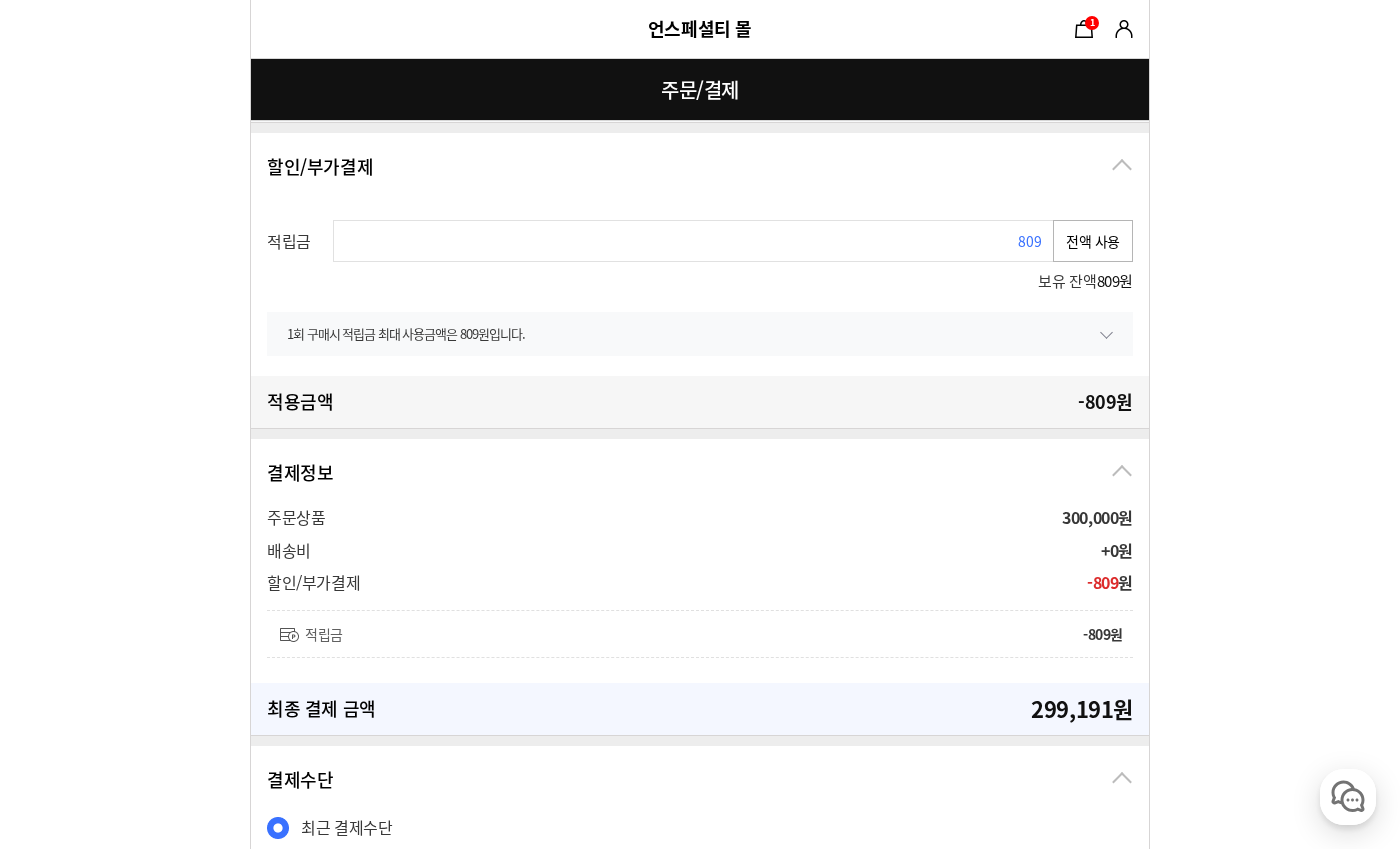 scroll, scrollTop: 671, scrollLeft: 0, axis: vertical 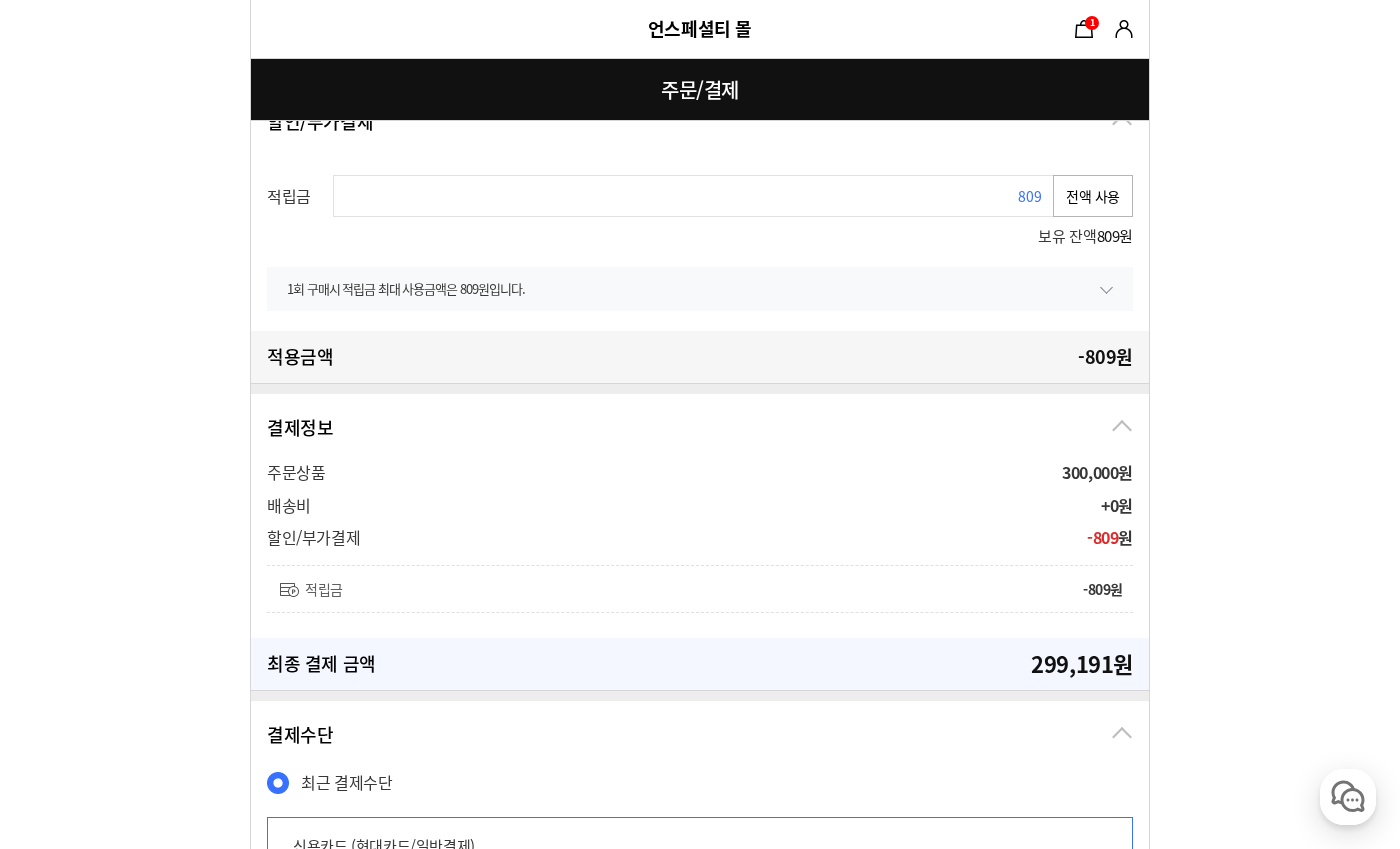 click on "적립금
809 전액 사용
보유 잔액  809원
1회 구매시 적립금 최대 사용금액은 809원입니다.
최소 적립금 0원 이상일 때 사용 가능합니다.
최대 사용금액은 제한이 없습니다.
적립금으로만 결제할 경우, 결제금액이 0으로 보여지는 것은 정상이며 [결제하기] 버튼을 누르면 주문이 완료됩니다.
적립금 사용 시 배송비는 적립금으로 사용 할 수 없습니다.
적립금 사용 시 해당 상품에 대한 적립금은 적립되지 않습니다." at bounding box center [700, 243] 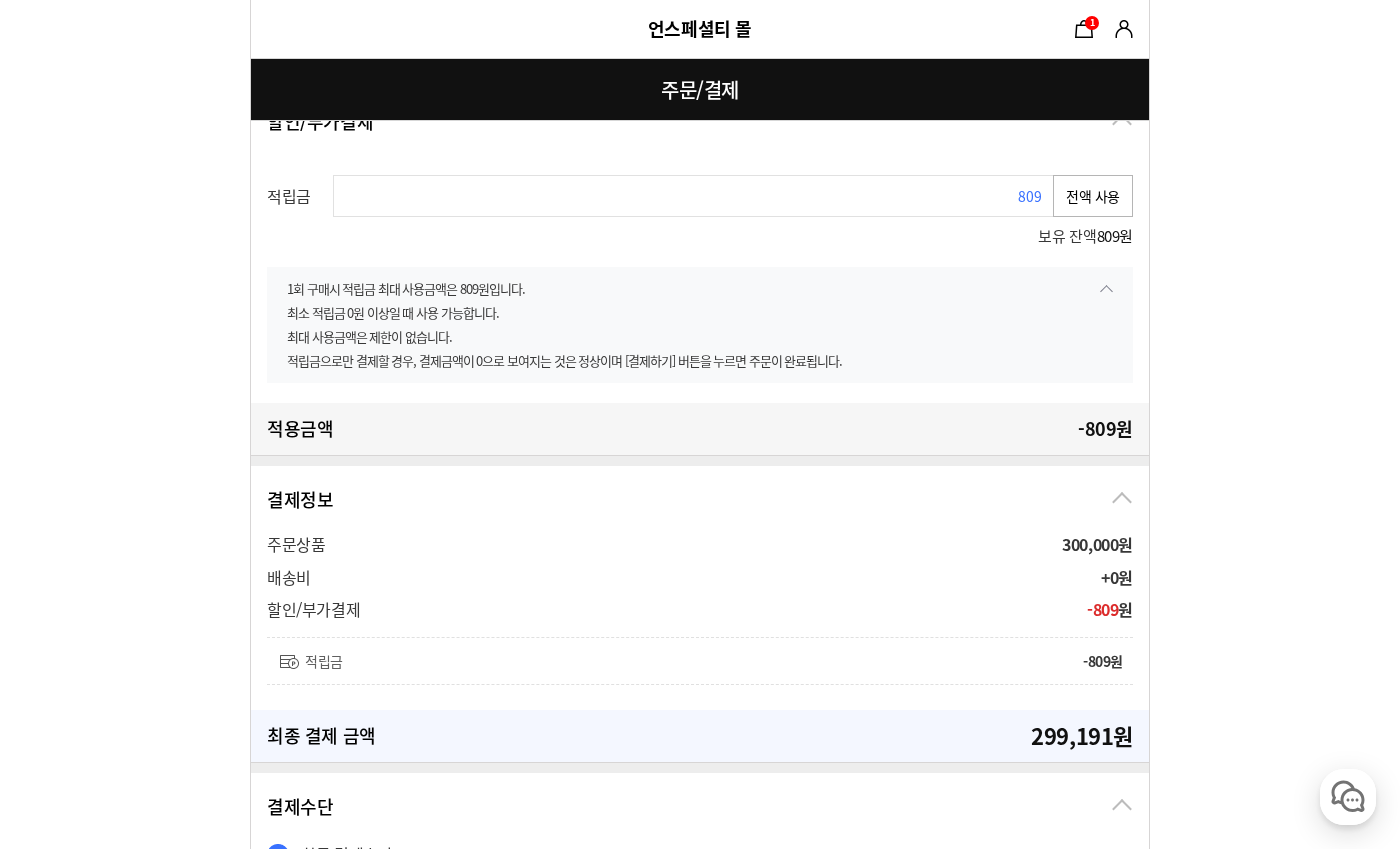 click on "1회 구매시 적립금 최대 사용금액은 809원입니다." at bounding box center [700, 289] 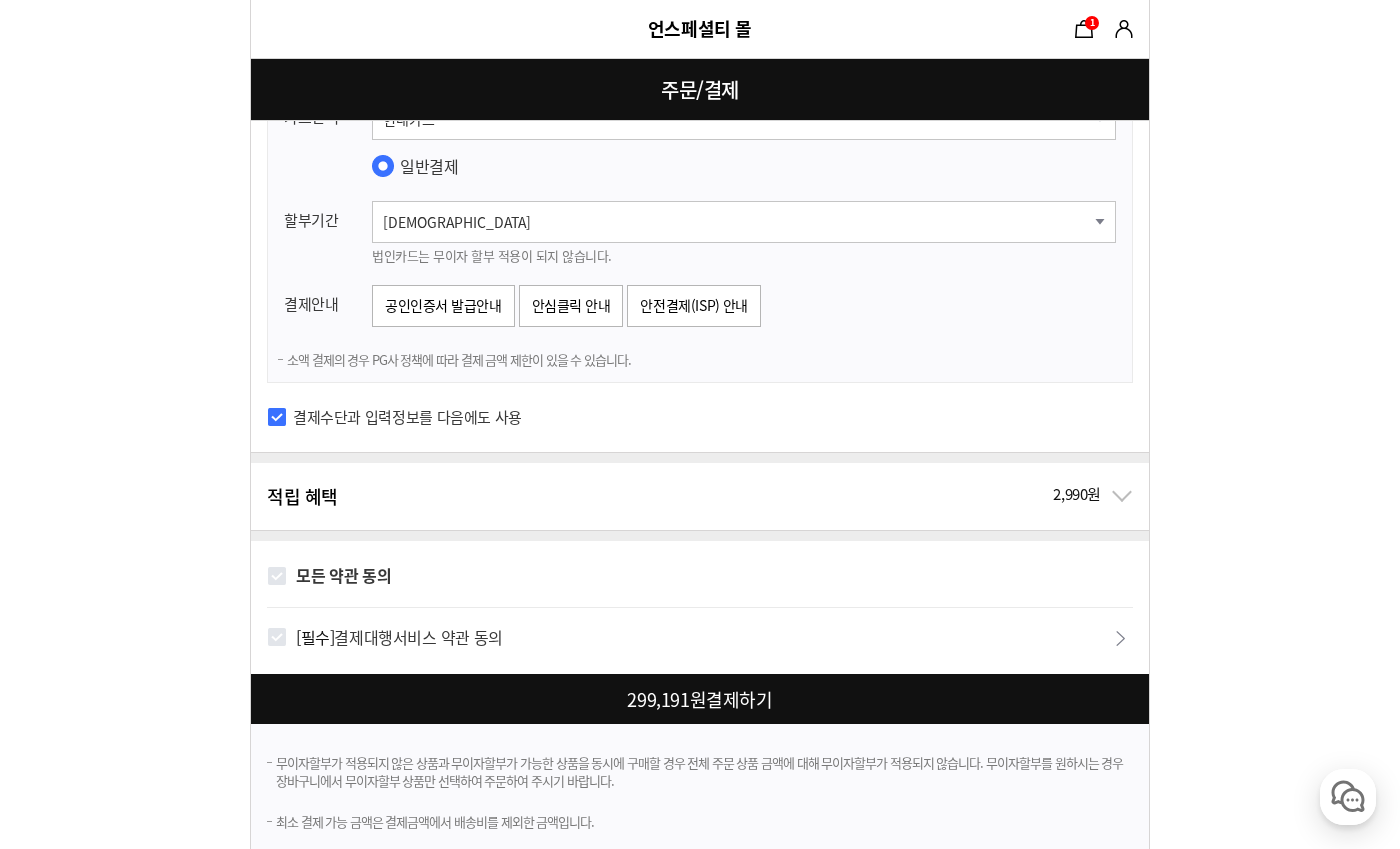 scroll, scrollTop: 1600, scrollLeft: 0, axis: vertical 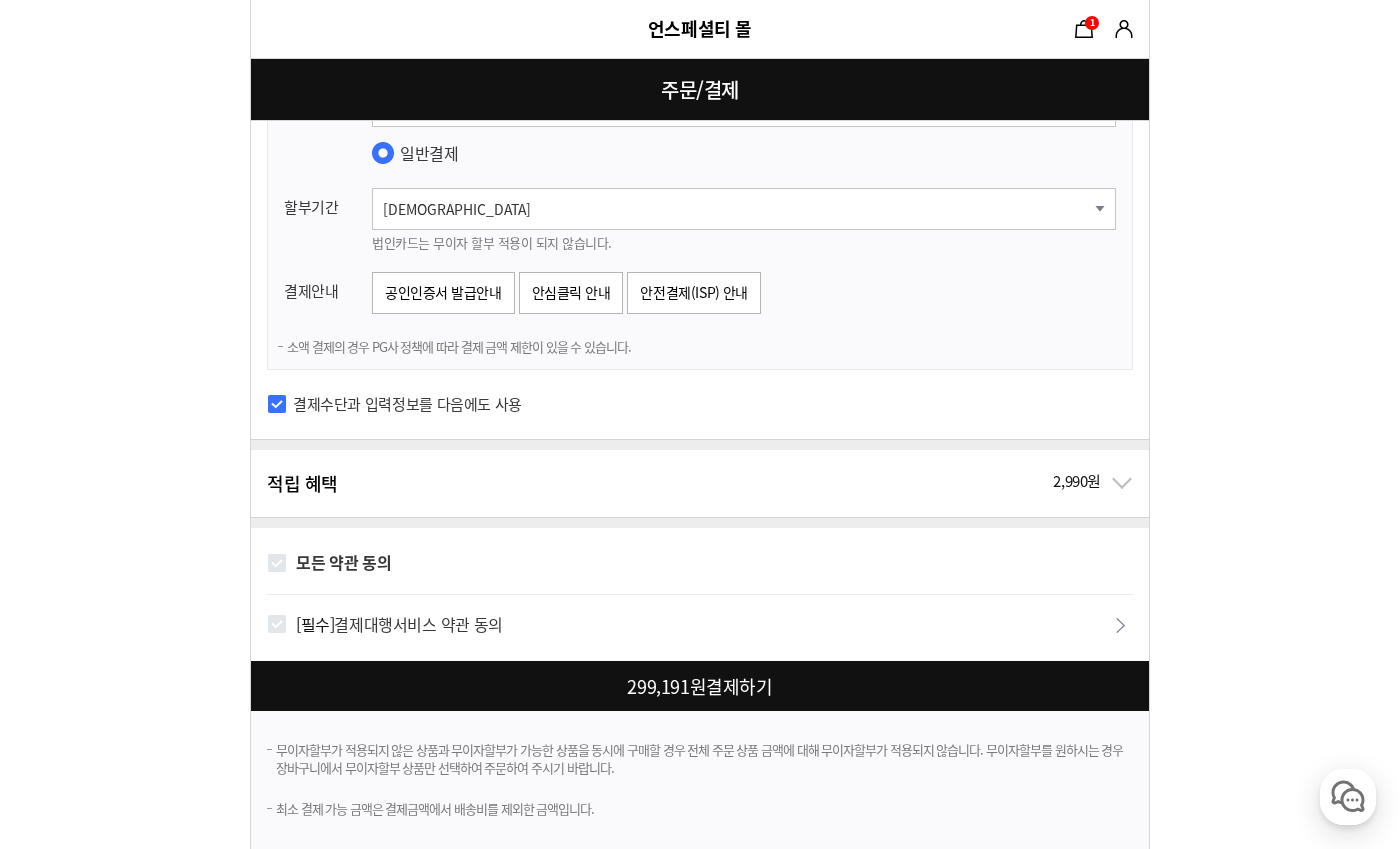 click on "모든 약관 동의" at bounding box center [344, 562] 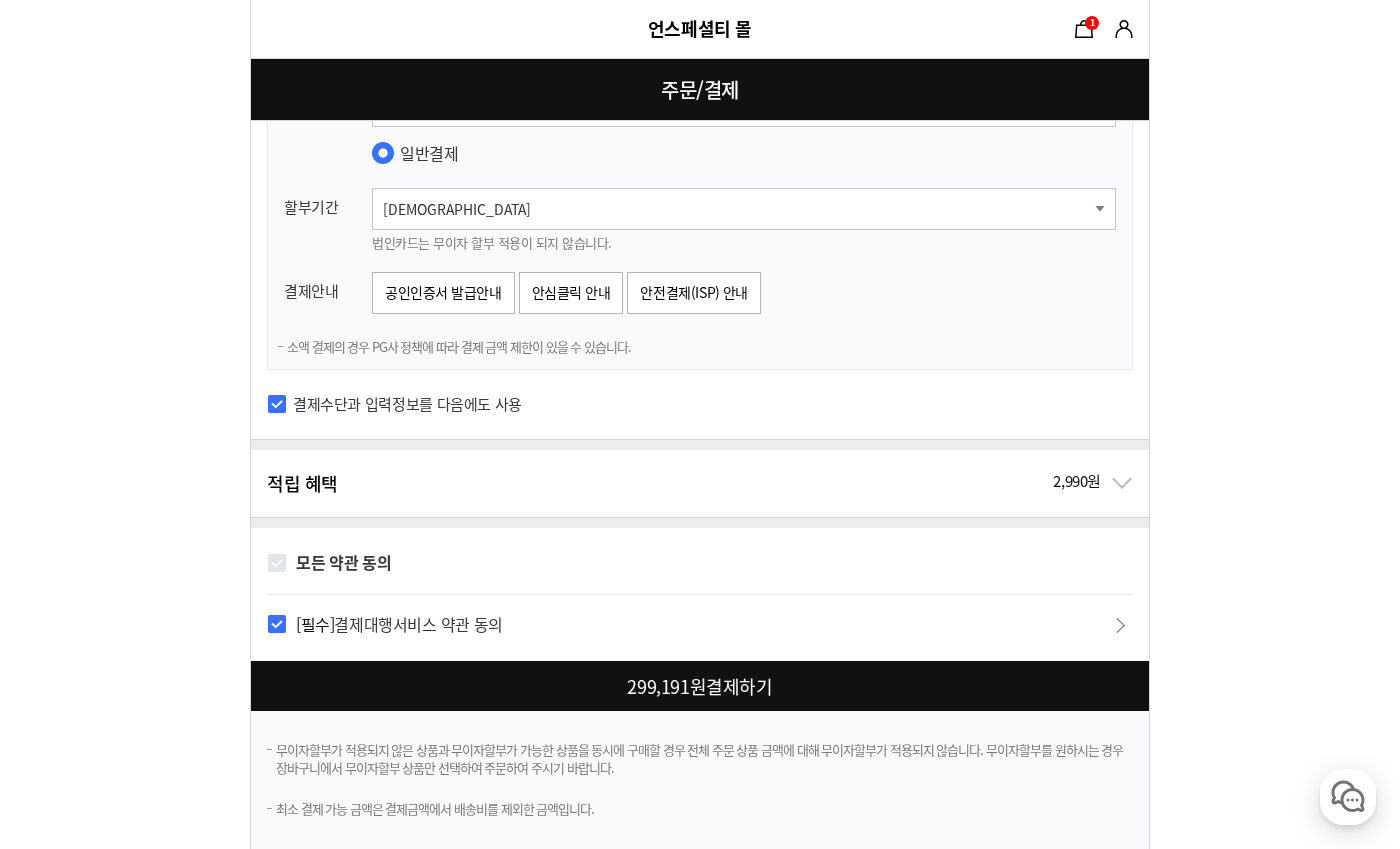 checkbox on "true" 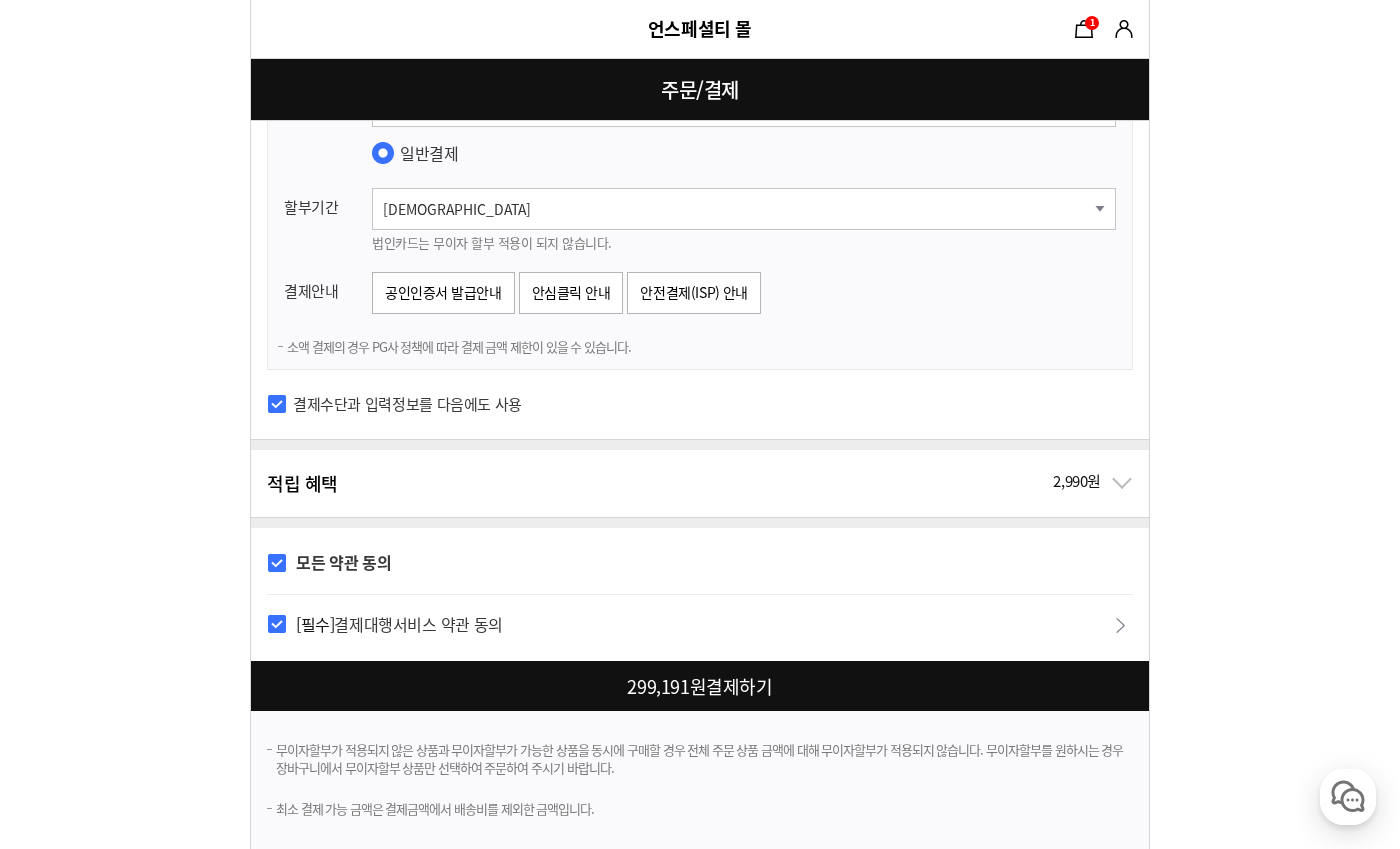 checkbox on "true" 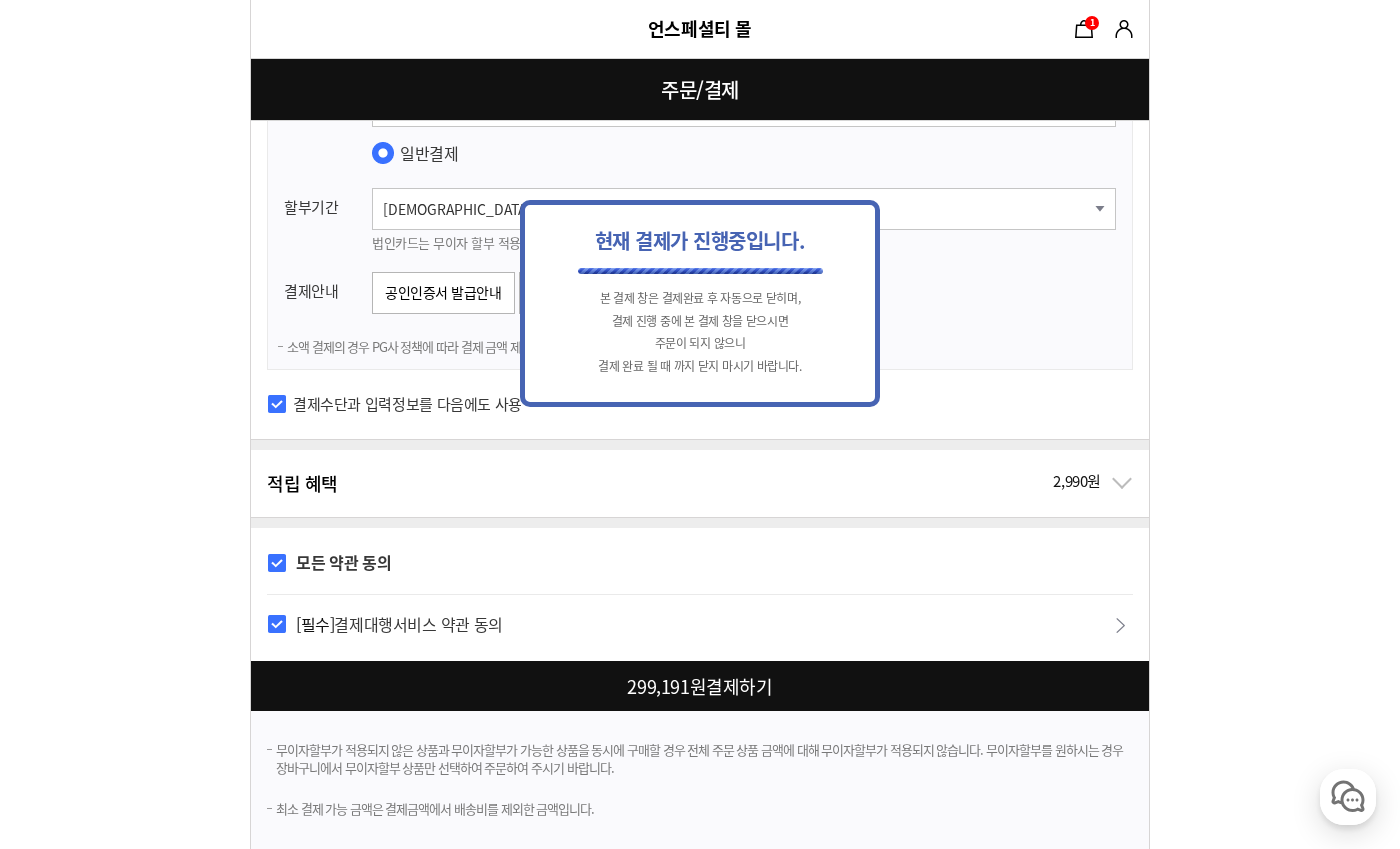 scroll, scrollTop: 0, scrollLeft: 0, axis: both 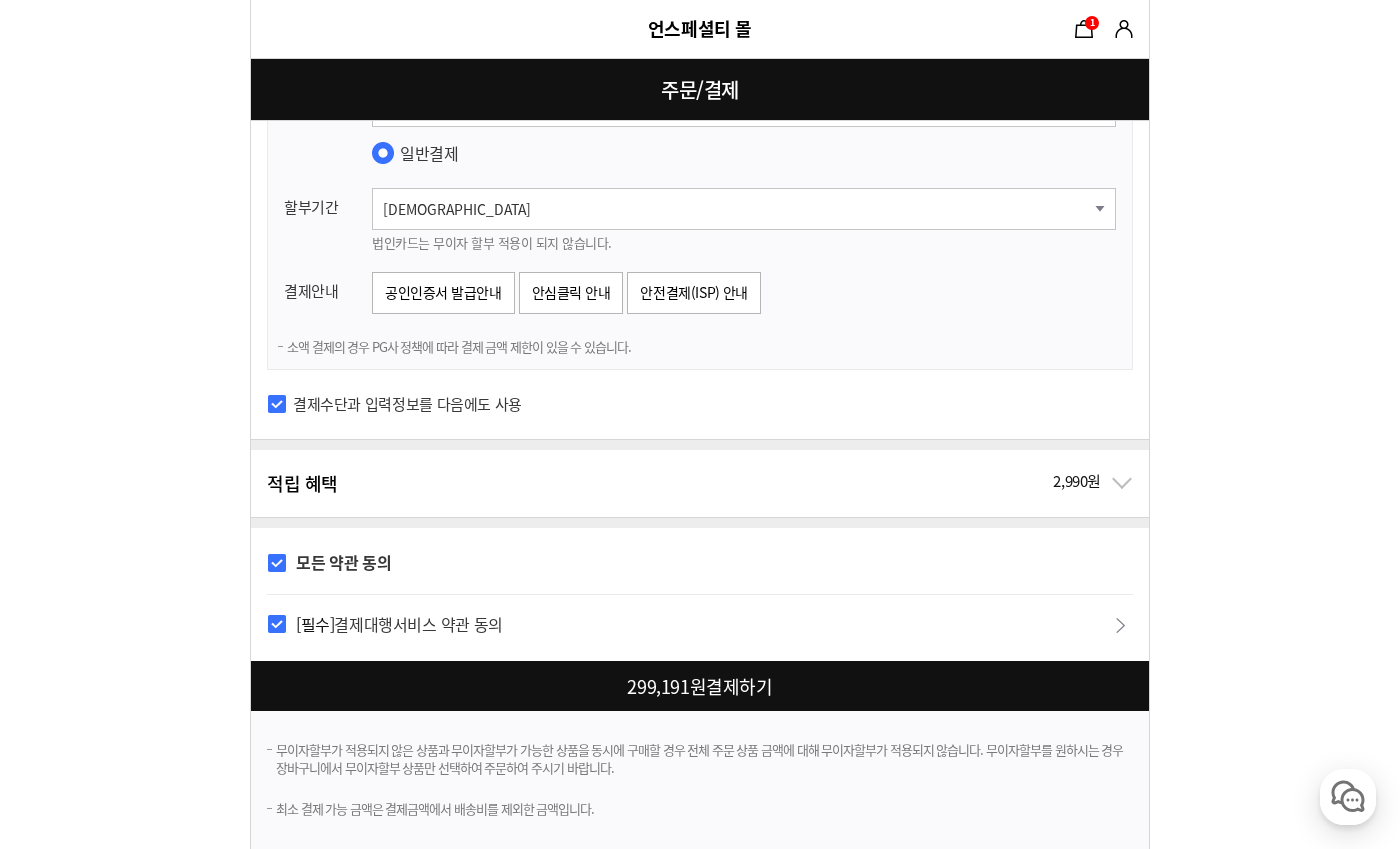click on "[필수]  결제대행서비스 약관 동의
내용보기" at bounding box center (700, 623) 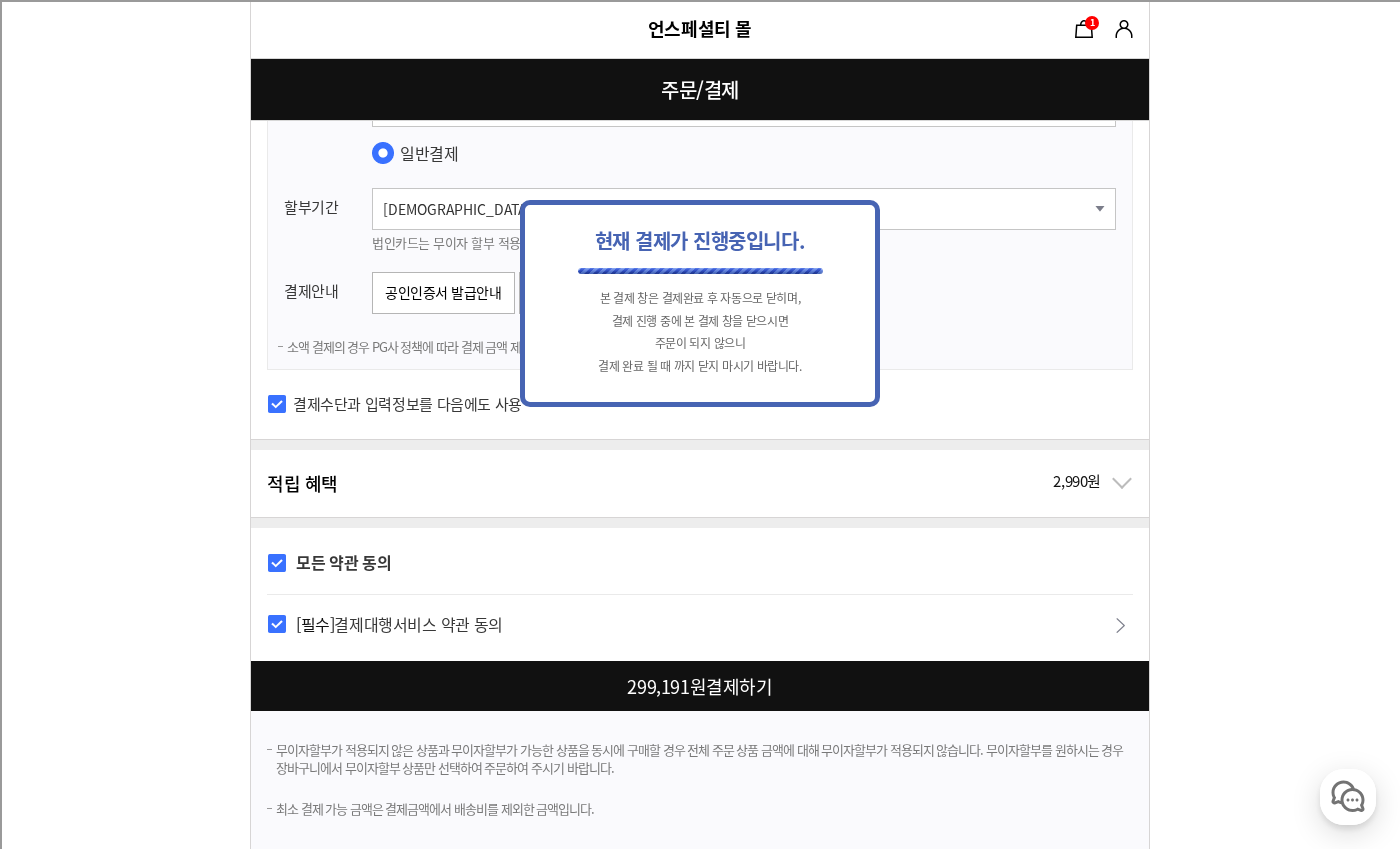scroll, scrollTop: 0, scrollLeft: 0, axis: both 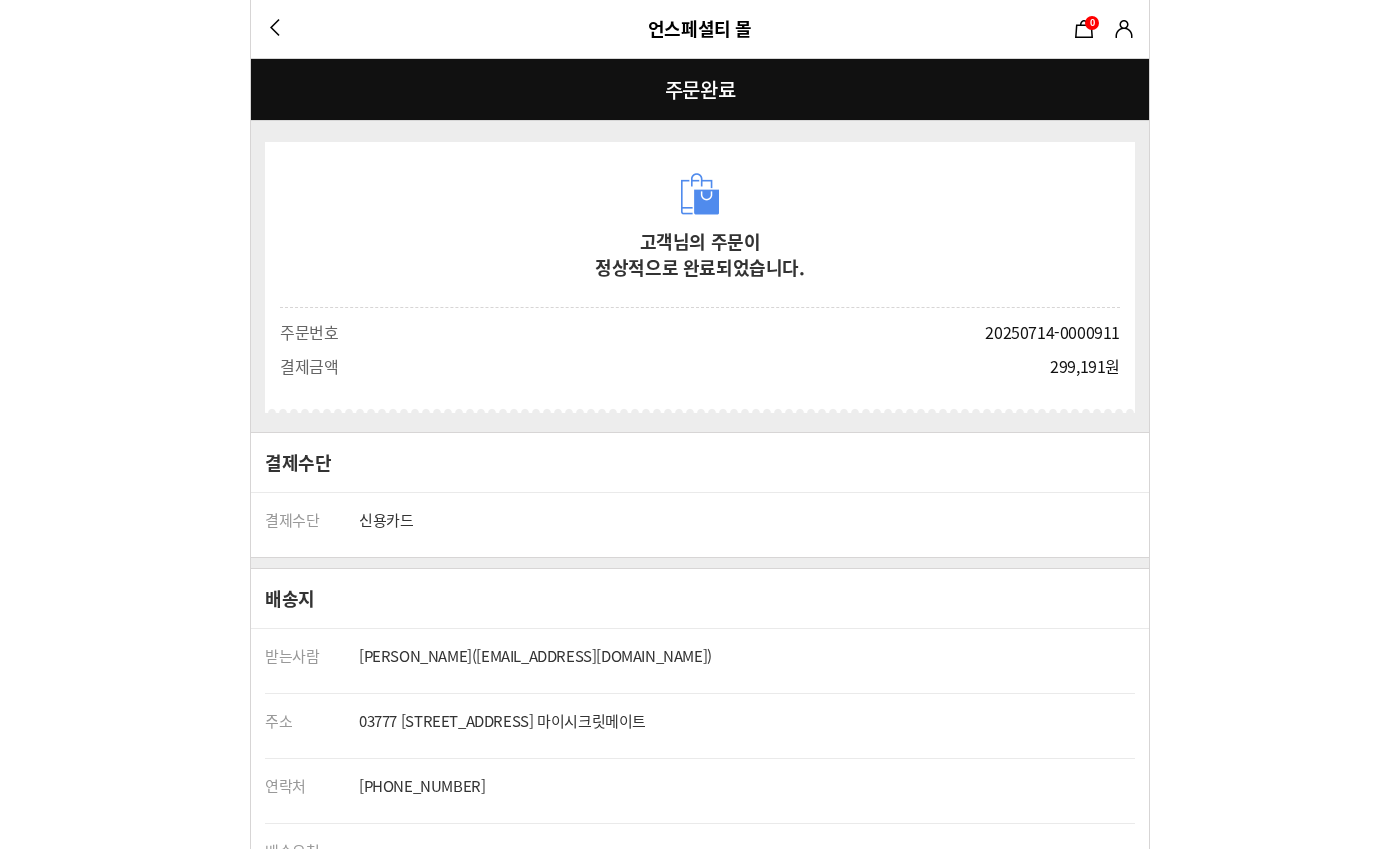 click on "0" at bounding box center (1092, 22) 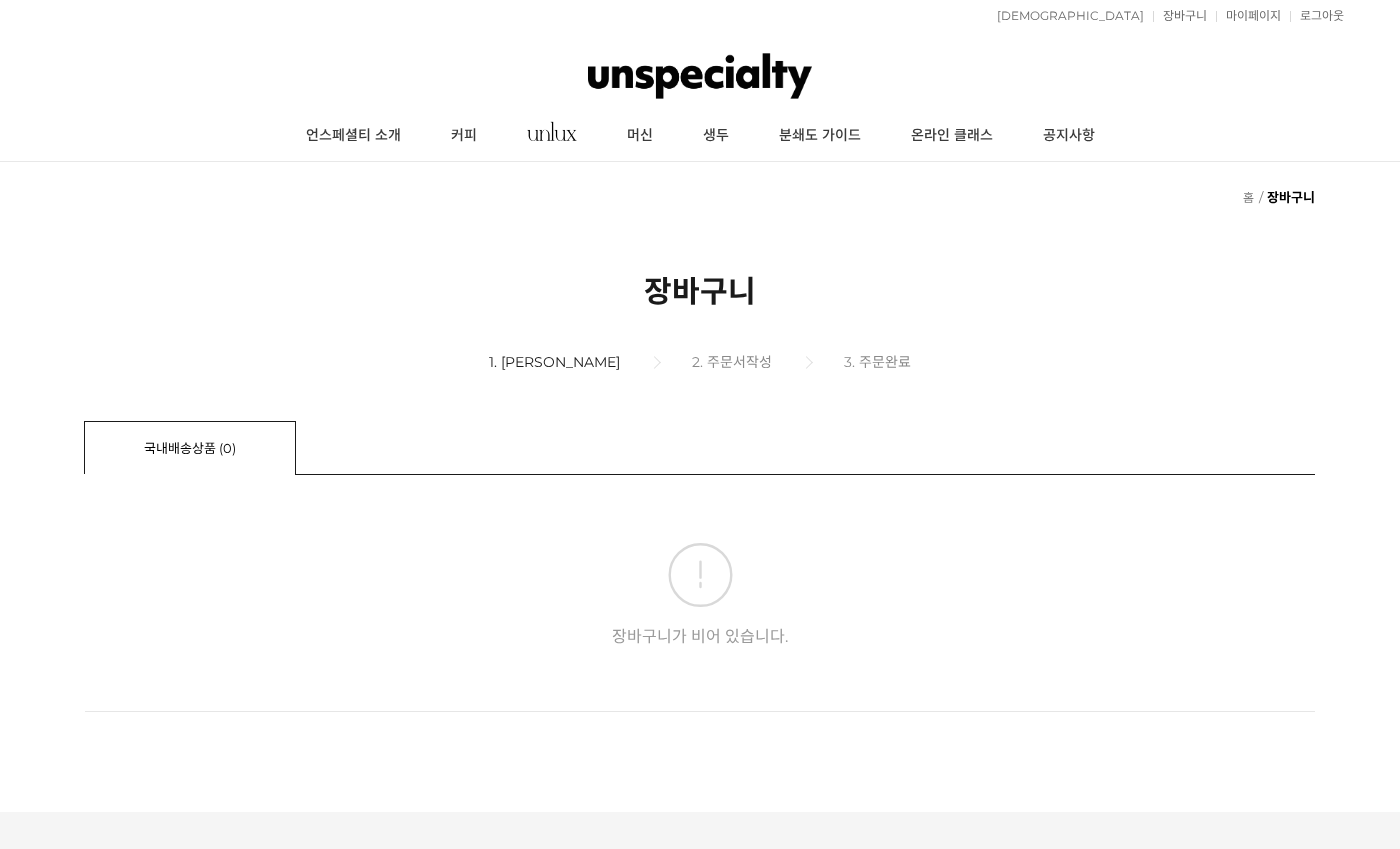 scroll, scrollTop: 127, scrollLeft: 0, axis: vertical 